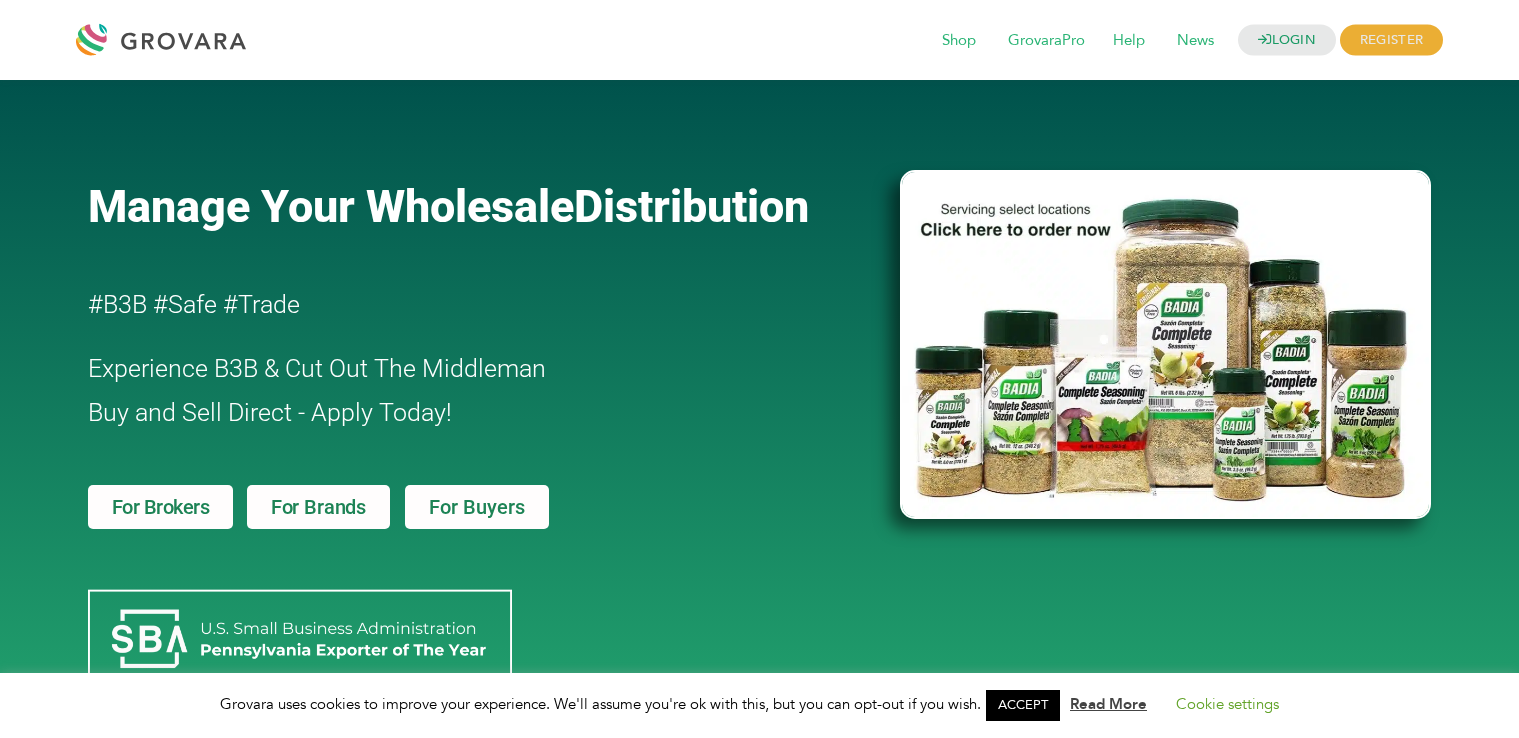 scroll, scrollTop: 0, scrollLeft: 0, axis: both 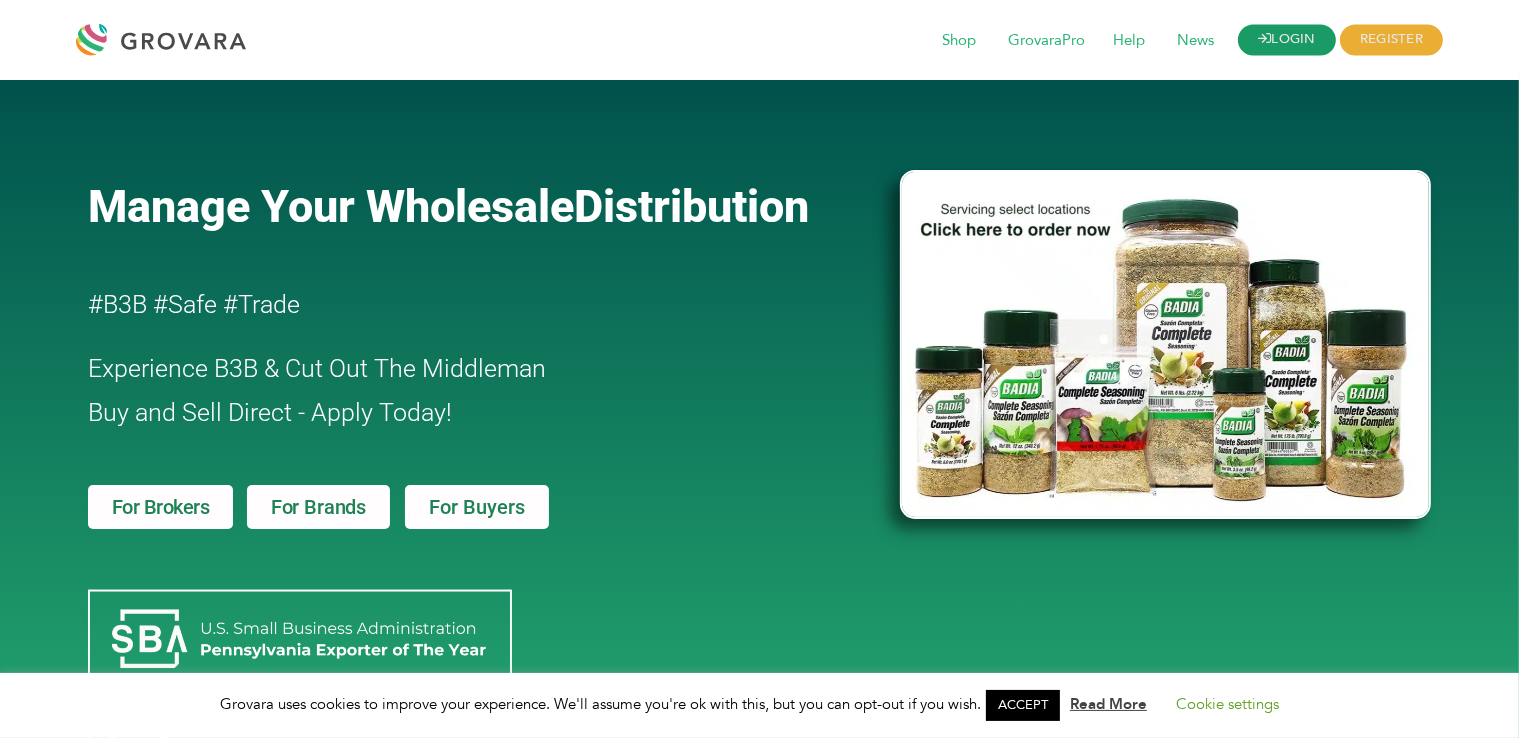 click on "LOGIN" at bounding box center [1287, 40] 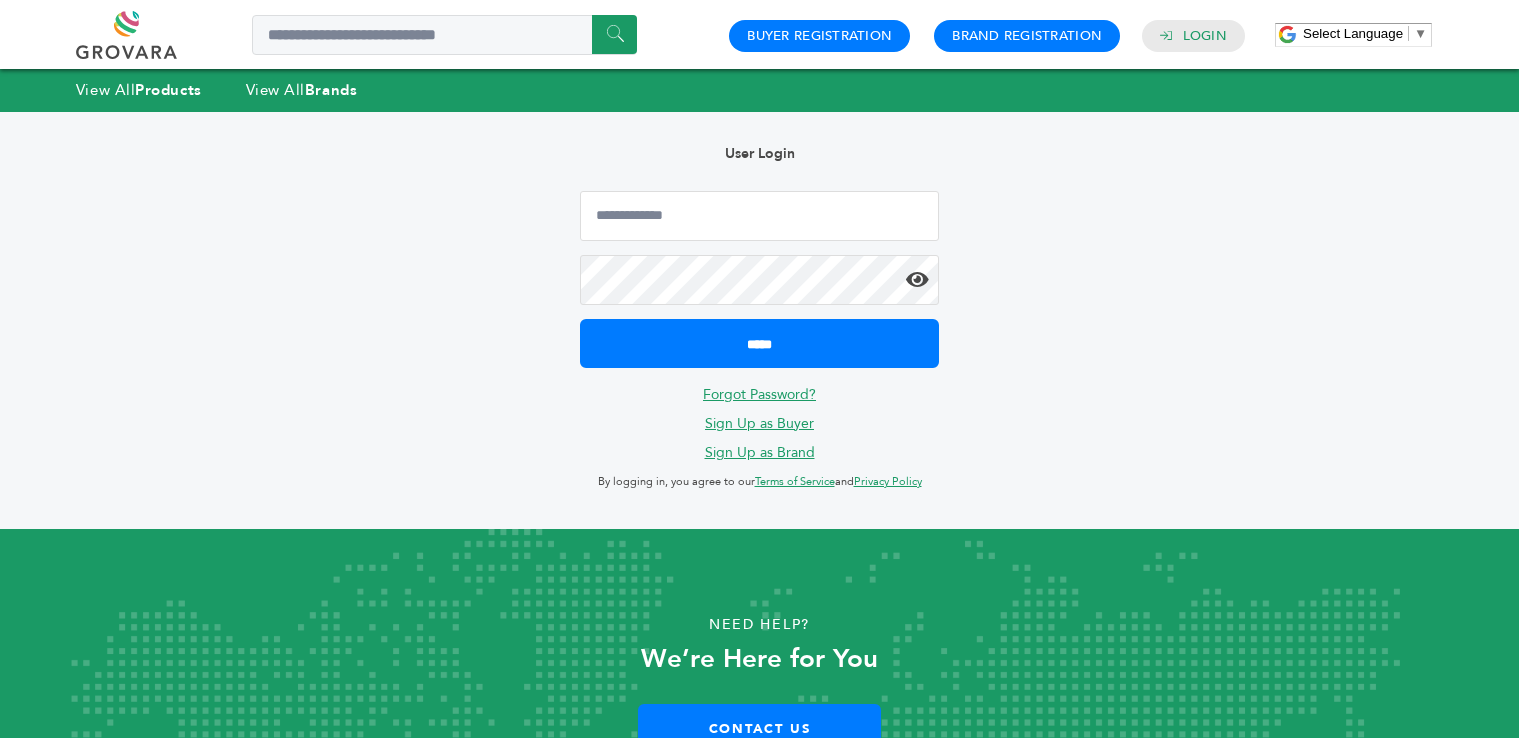 scroll, scrollTop: 0, scrollLeft: 0, axis: both 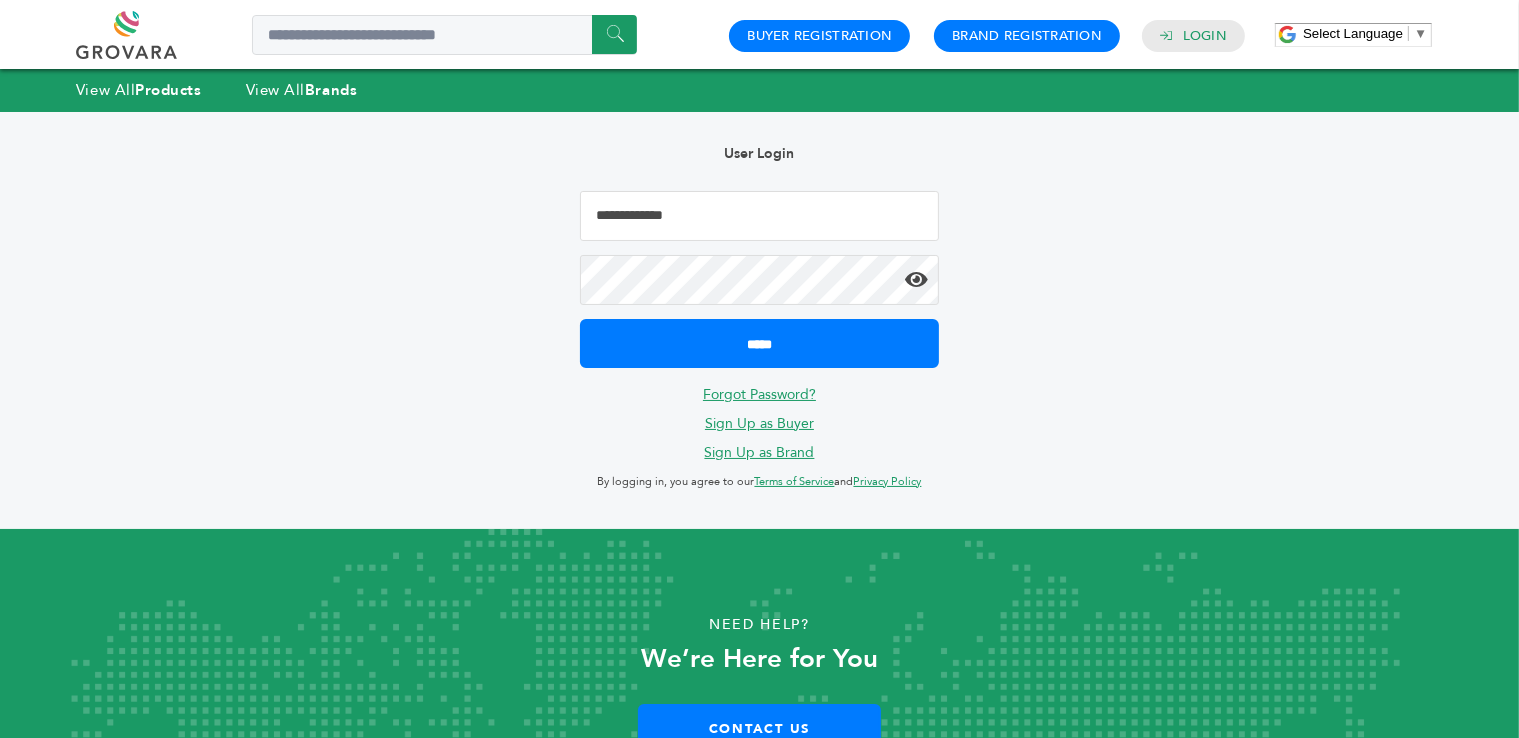 click at bounding box center (760, 216) 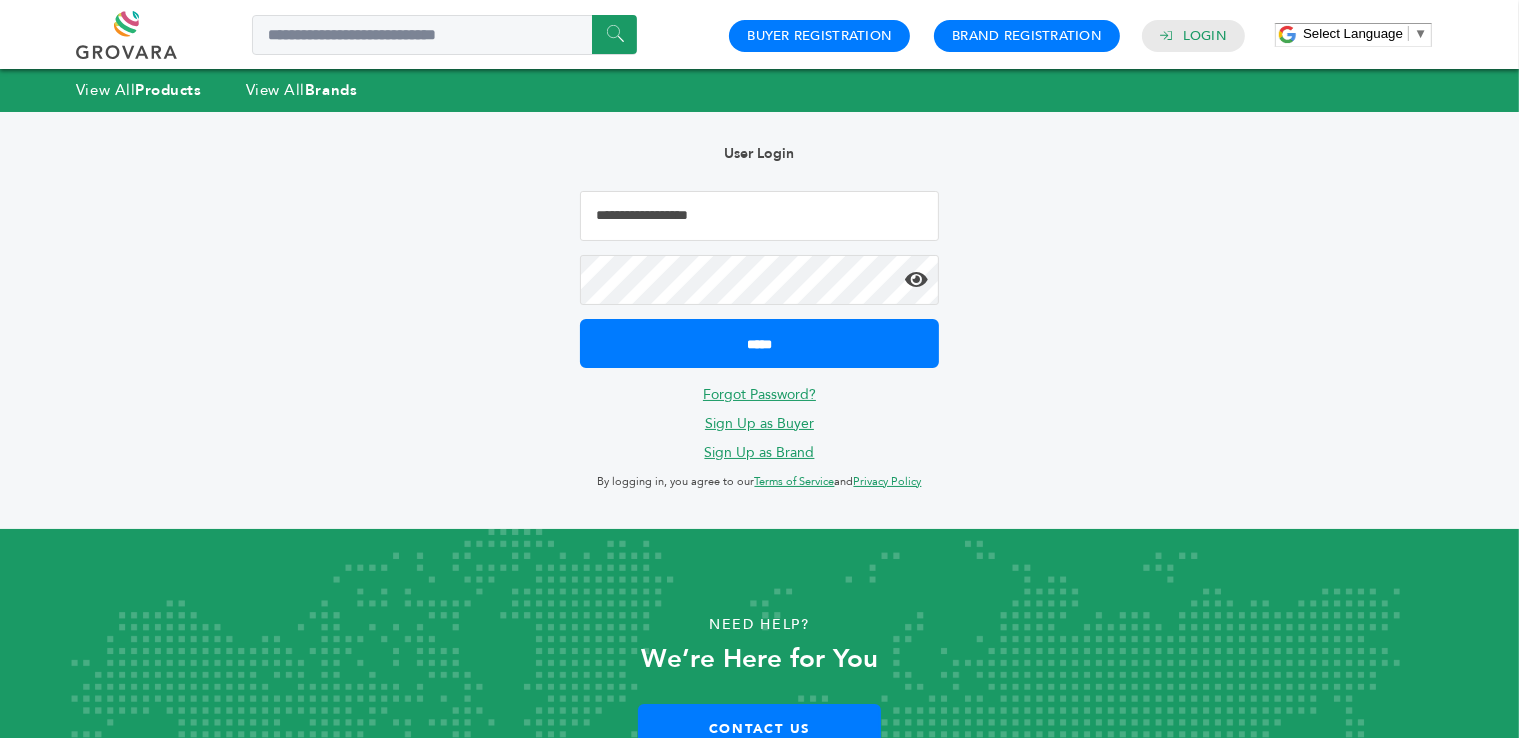 type on "**********" 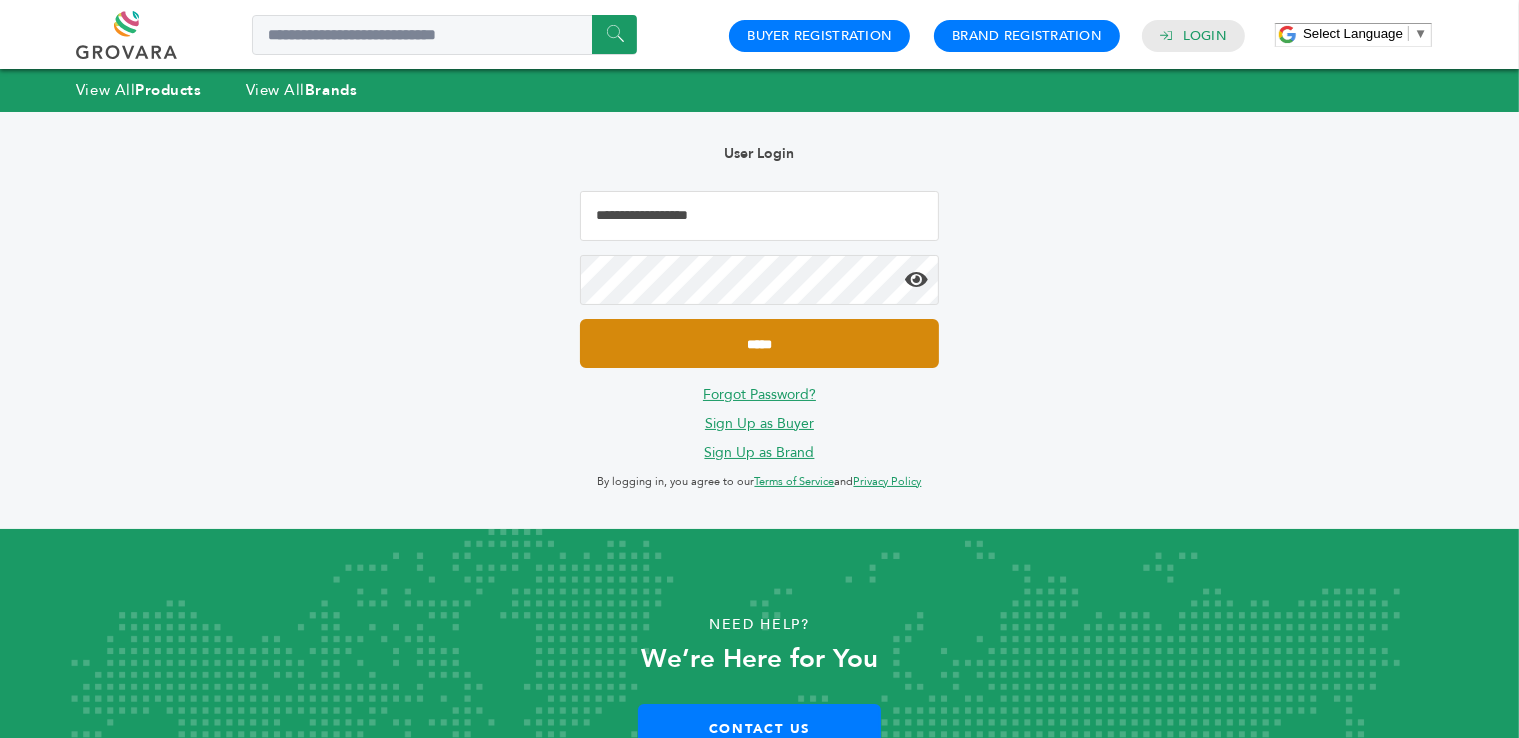 click on "*****" at bounding box center (760, 343) 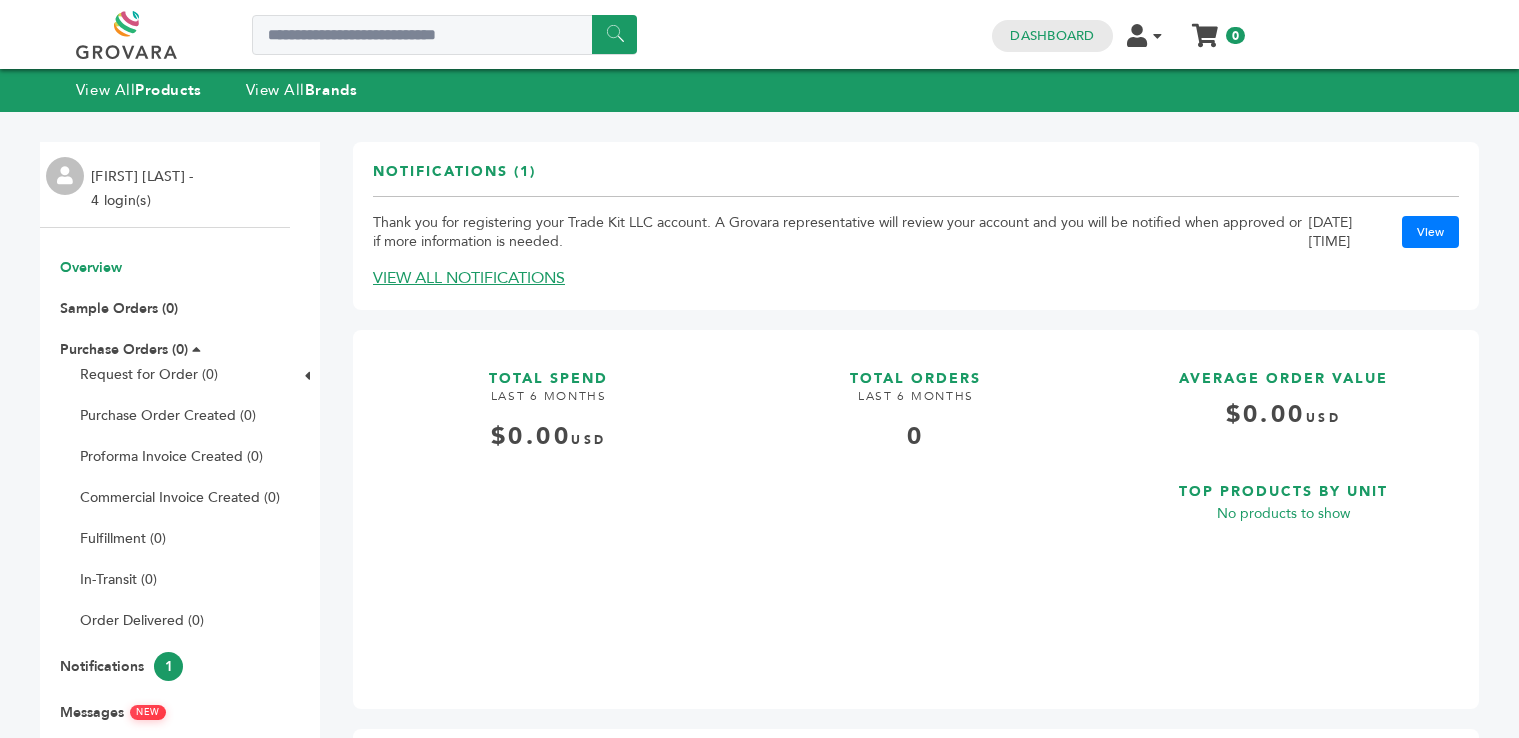 scroll, scrollTop: 0, scrollLeft: 0, axis: both 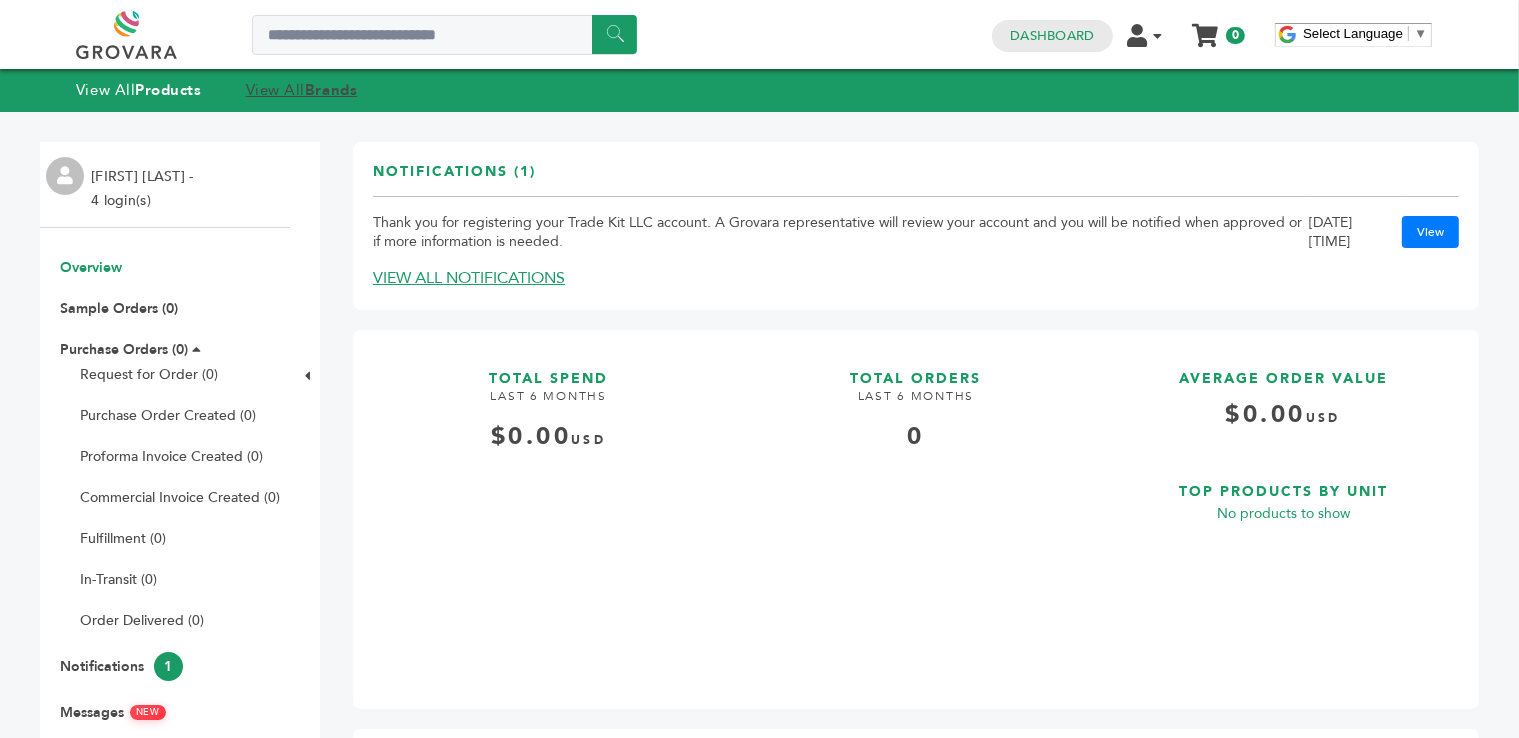 click on "View All  Brands" at bounding box center (302, 90) 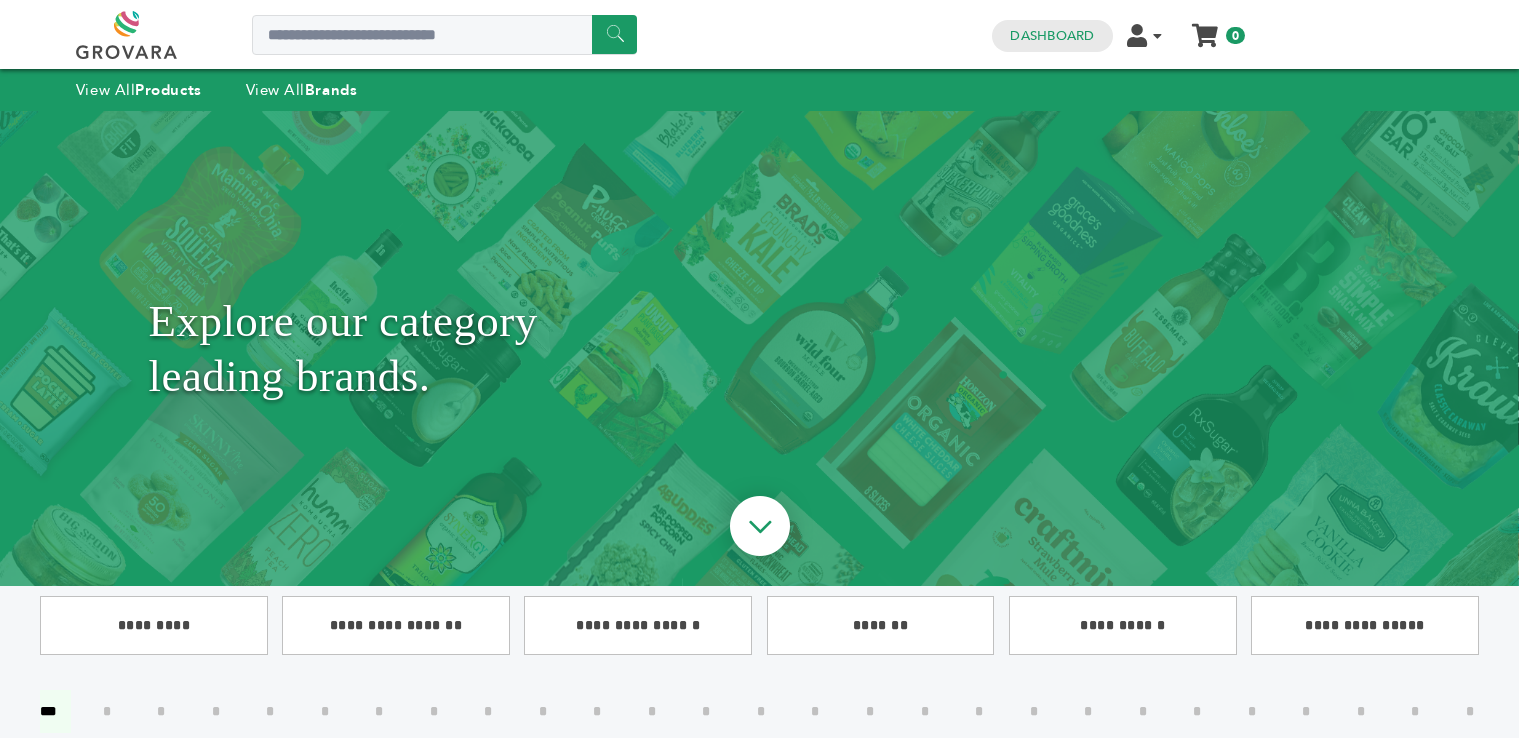 scroll, scrollTop: 0, scrollLeft: 0, axis: both 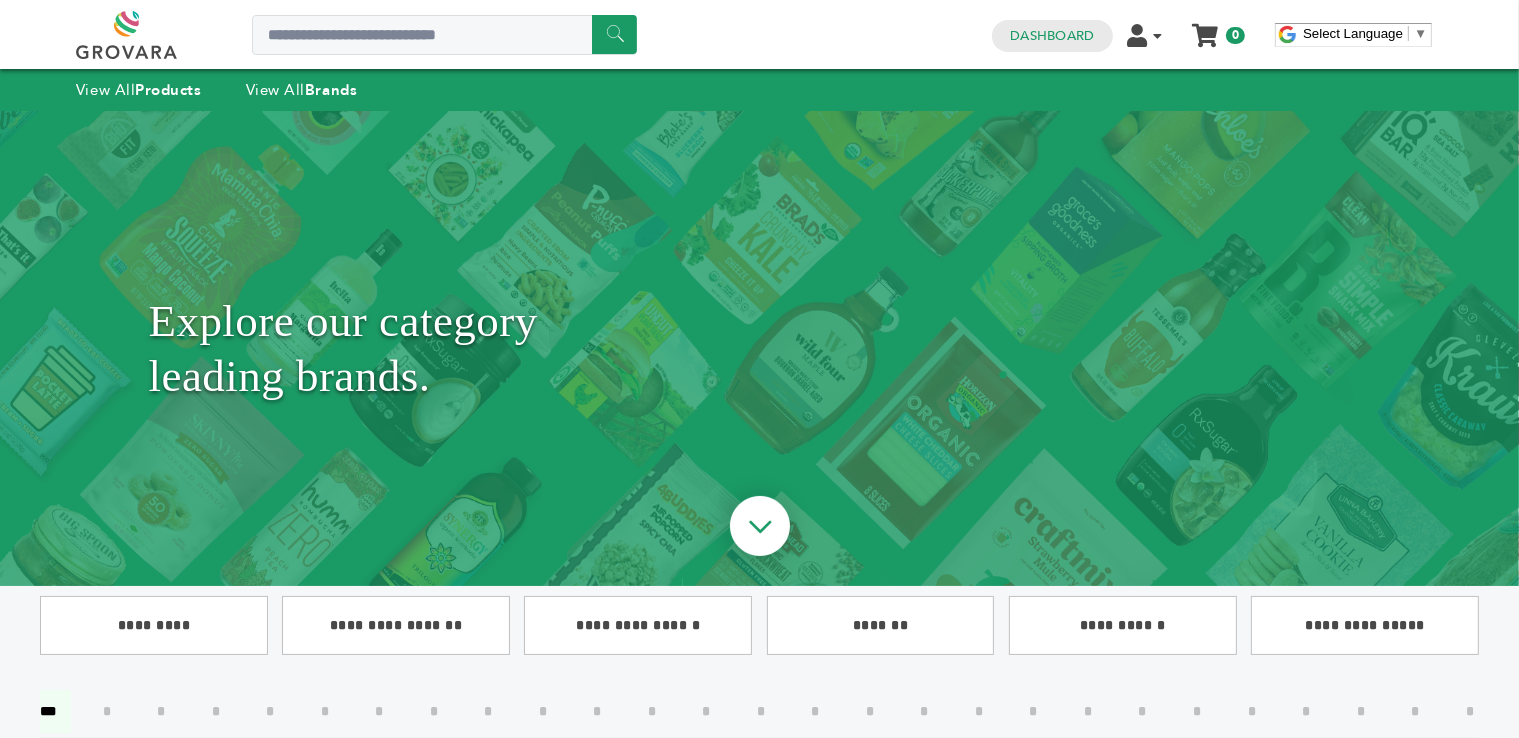 click on "*" at bounding box center (107, 711) 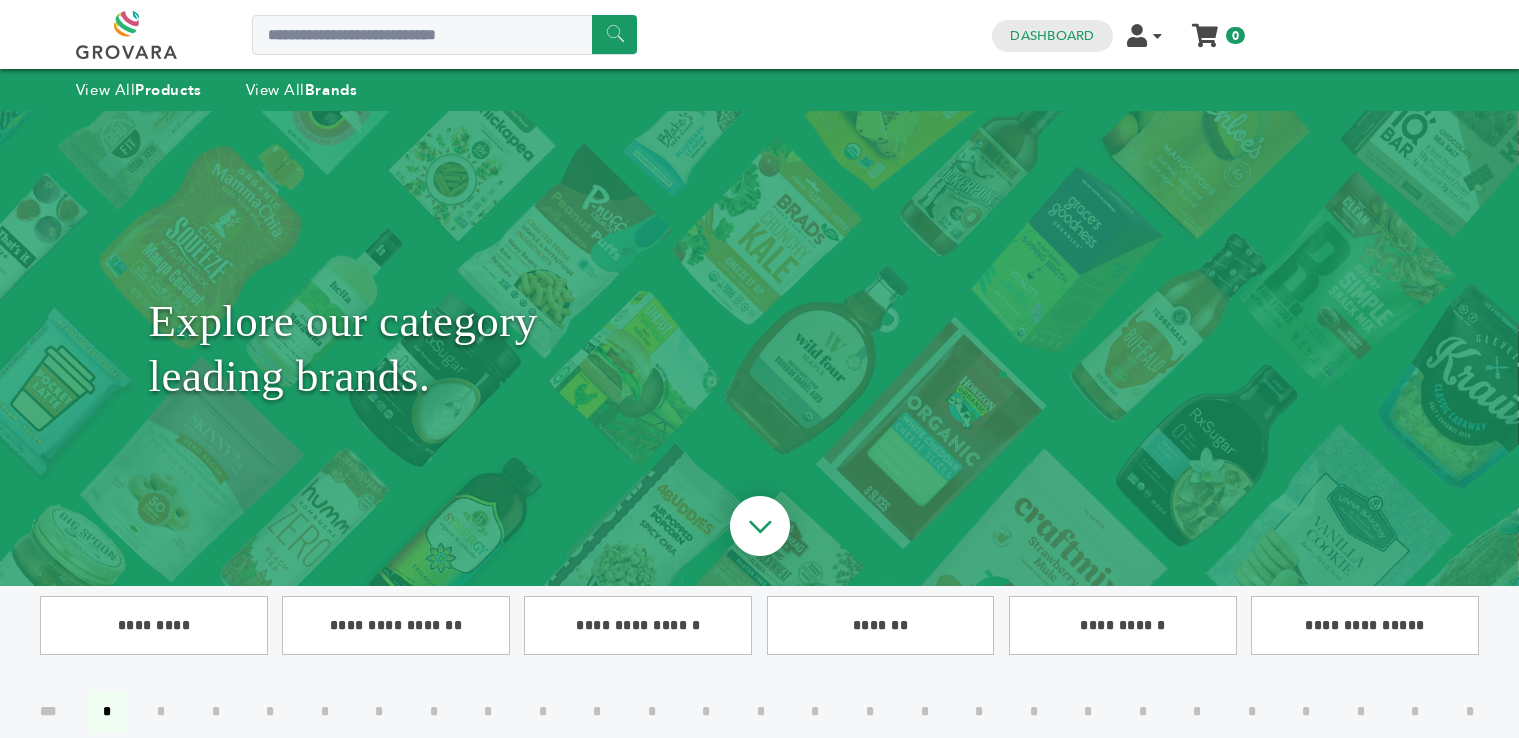 scroll, scrollTop: 0, scrollLeft: 0, axis: both 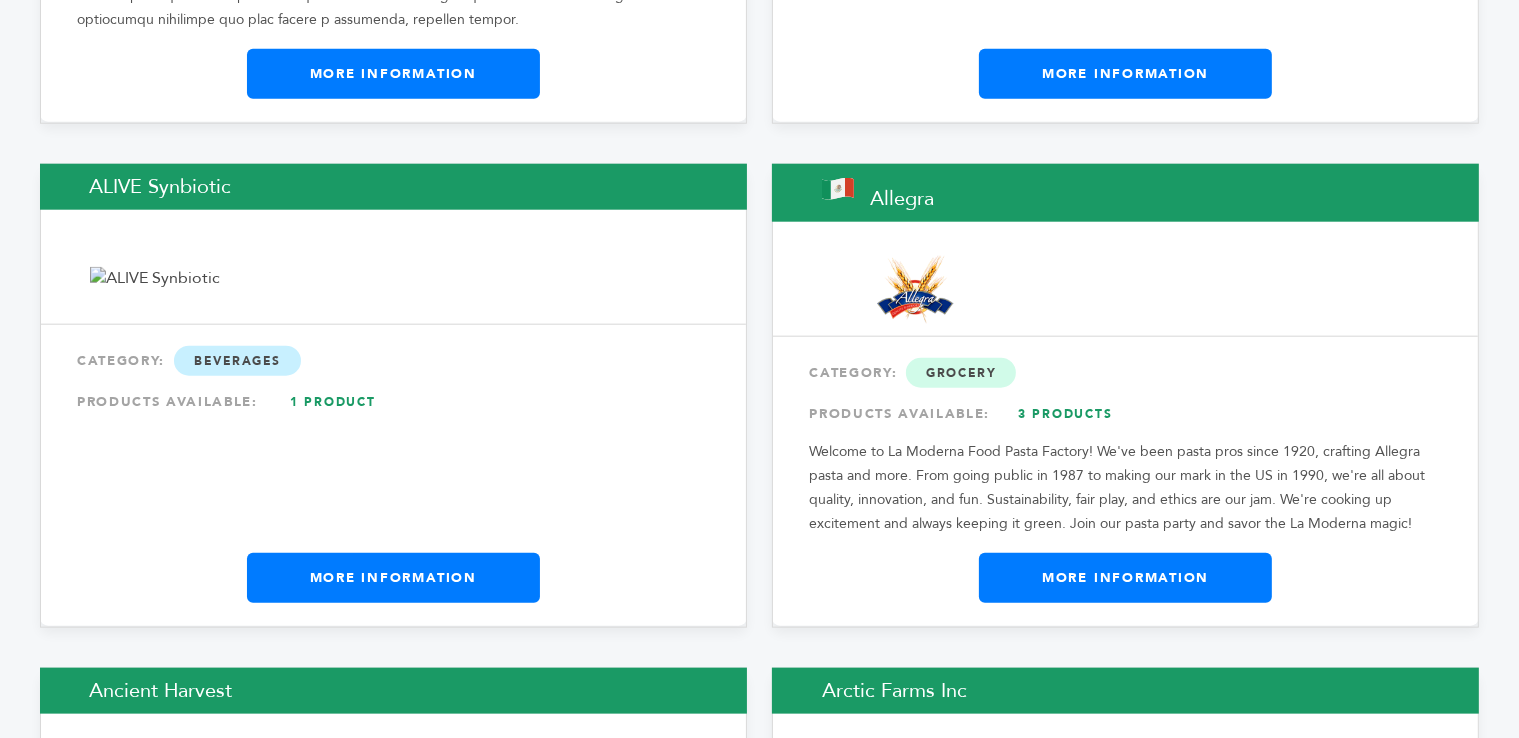 drag, startPoint x: 245, startPoint y: 183, endPoint x: 92, endPoint y: 178, distance: 153.08168 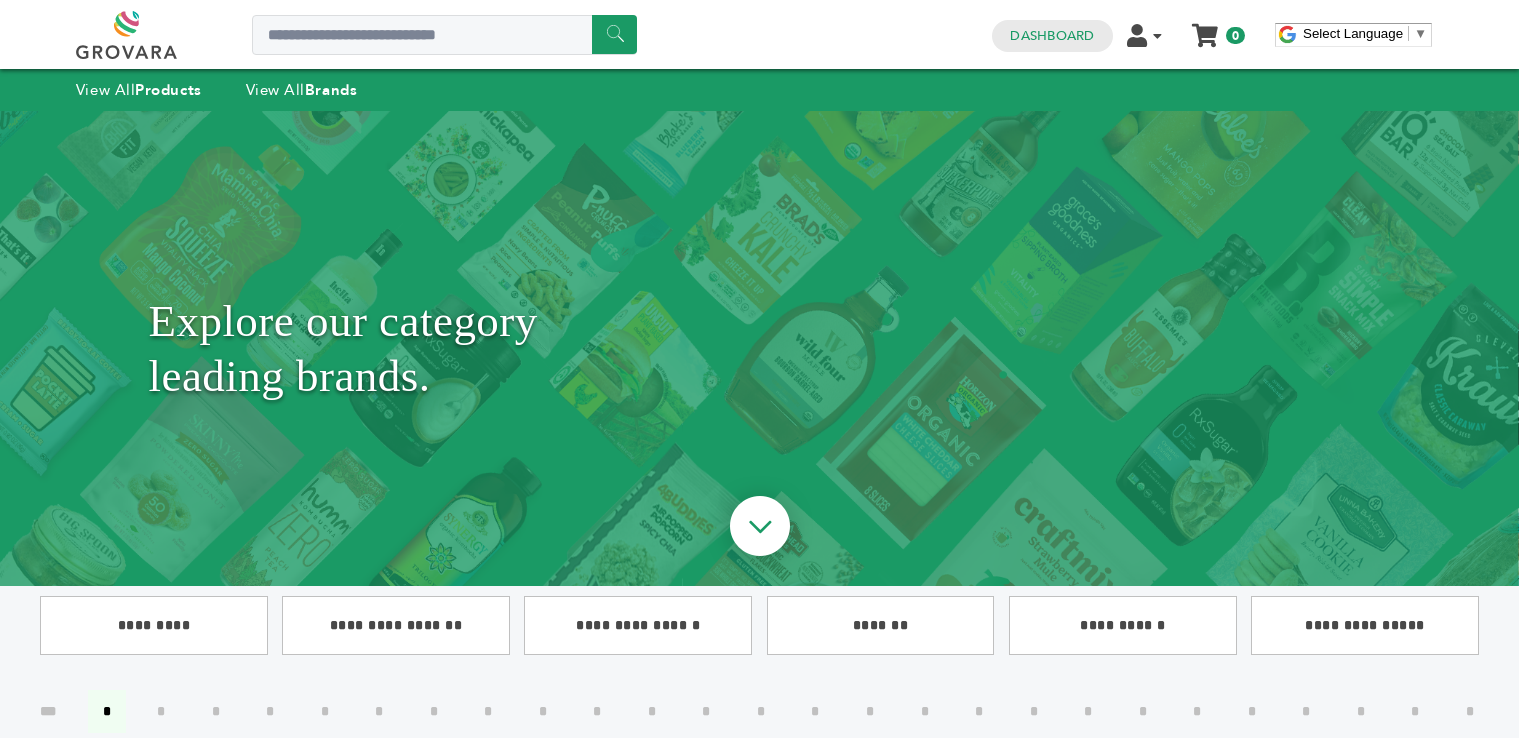 scroll, scrollTop: 2149, scrollLeft: 0, axis: vertical 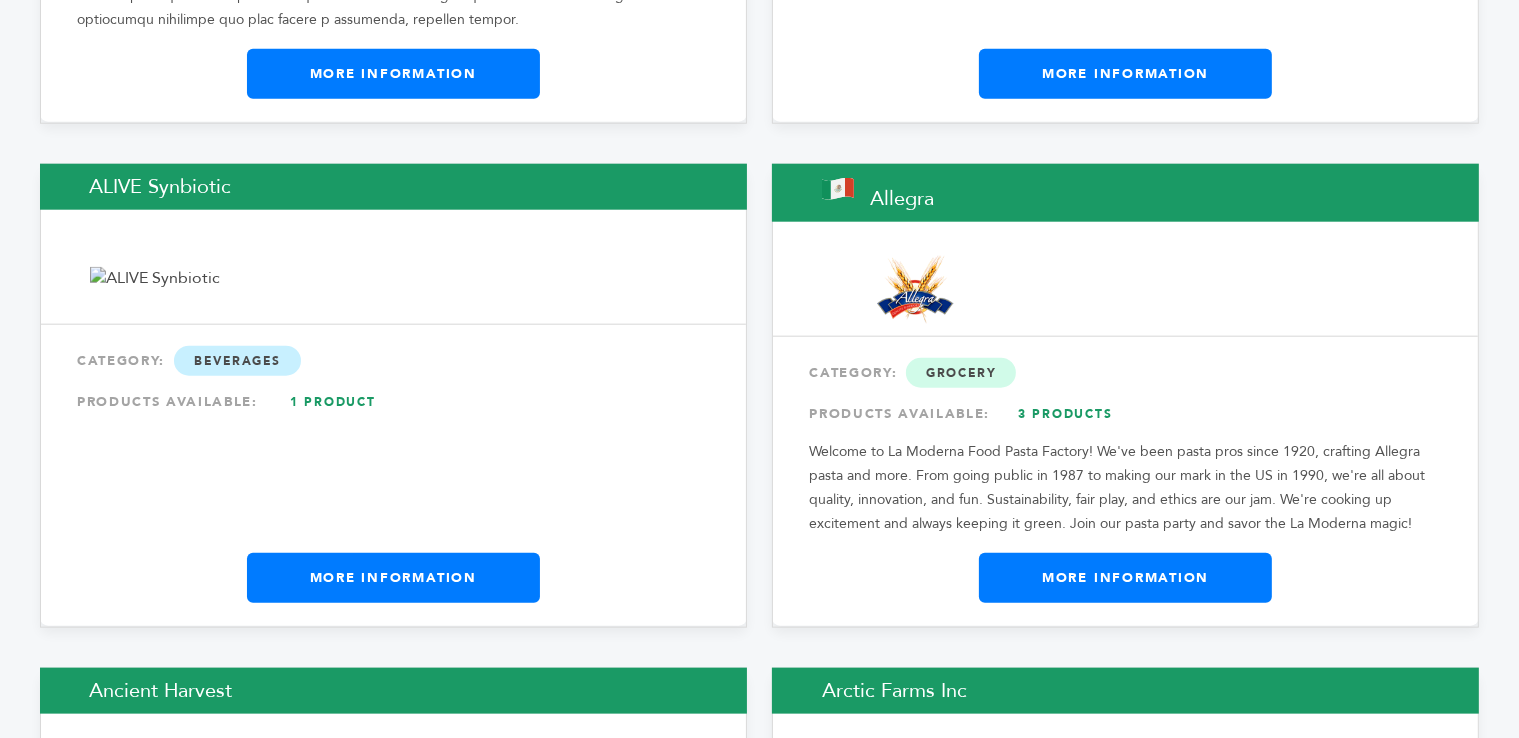 click on "Aiko Importers, Inc.
CATEGORY:
Beverages
PRODUCTS AVAILABLE:
11 Products
More Information" at bounding box center [1125, -246] 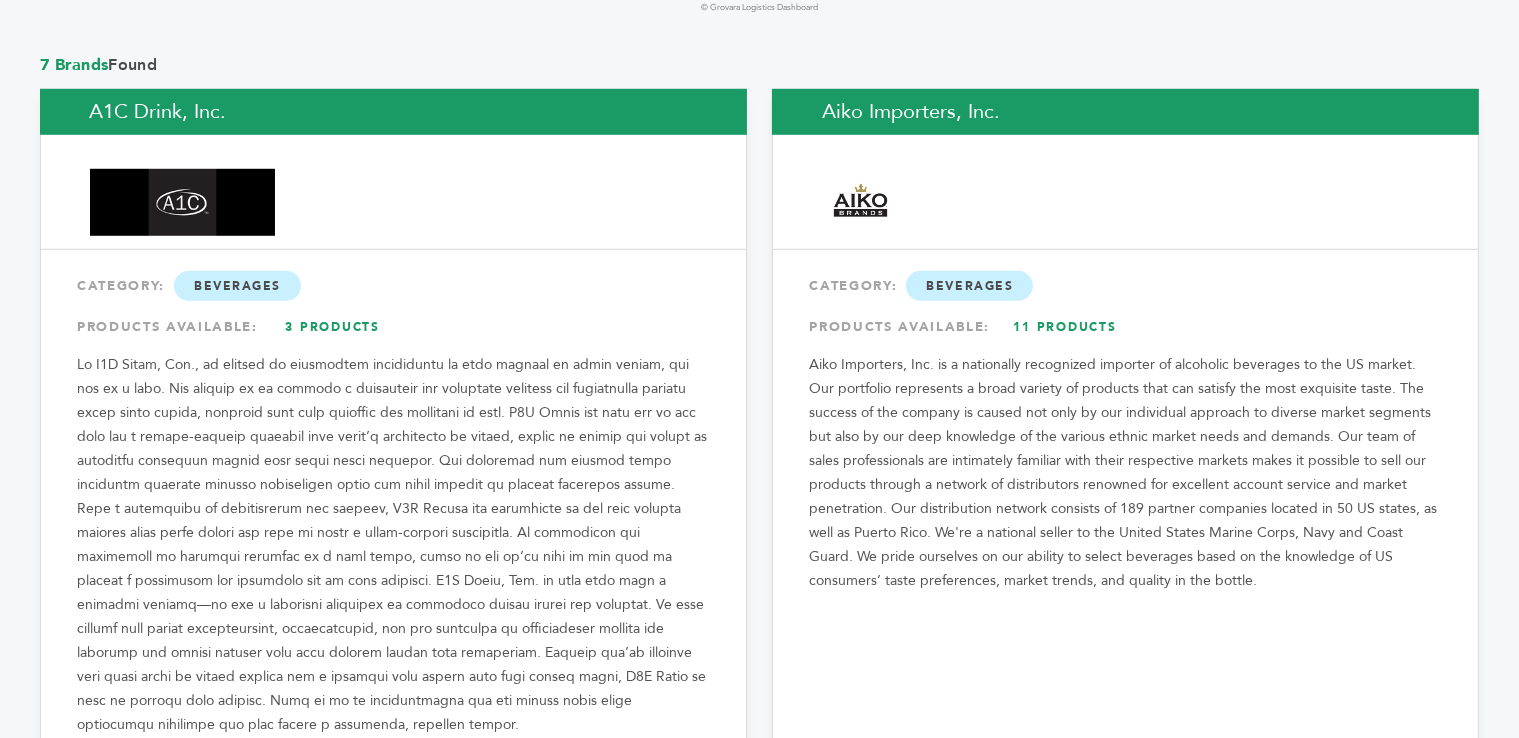 scroll, scrollTop: 1454, scrollLeft: 0, axis: vertical 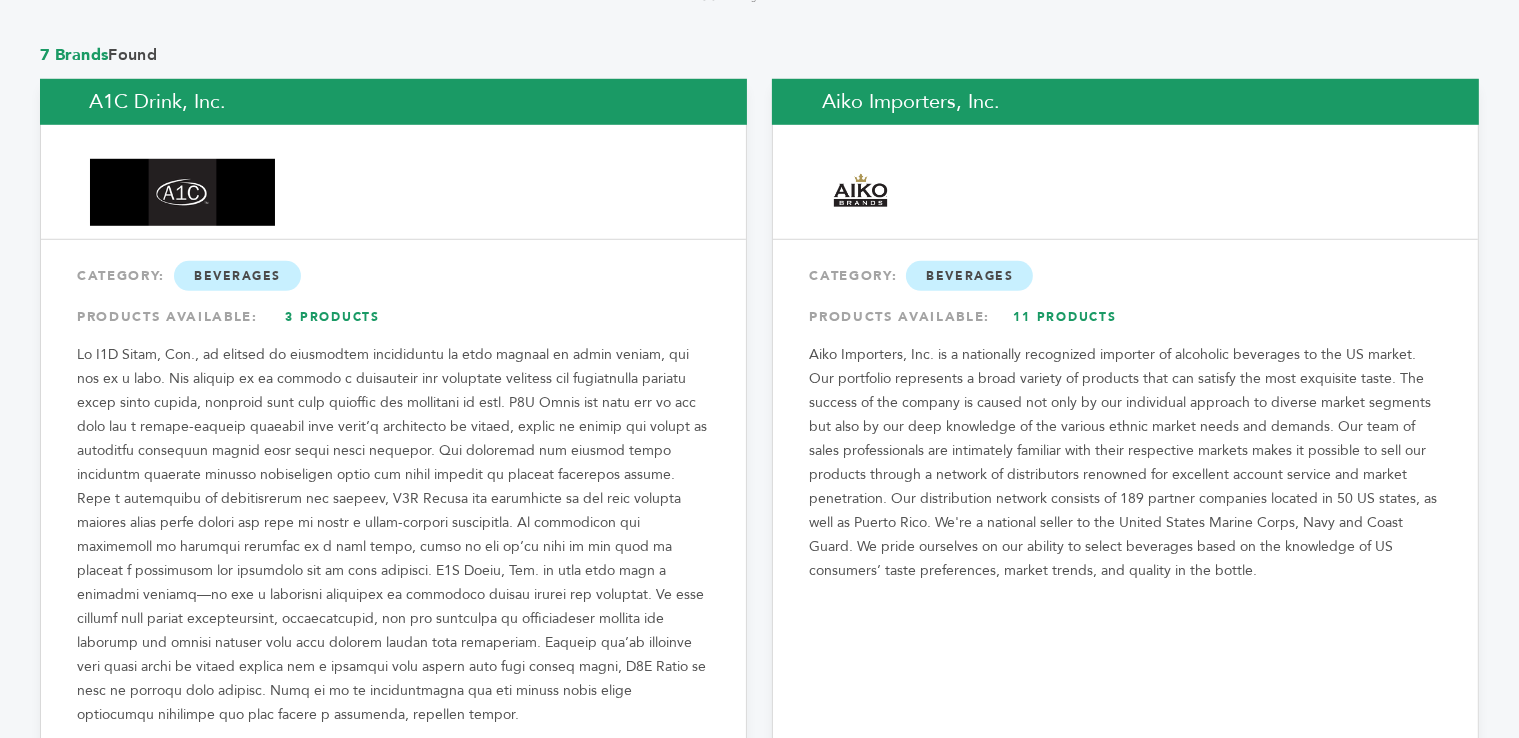 drag, startPoint x: 91, startPoint y: 103, endPoint x: 225, endPoint y: 104, distance: 134.00374 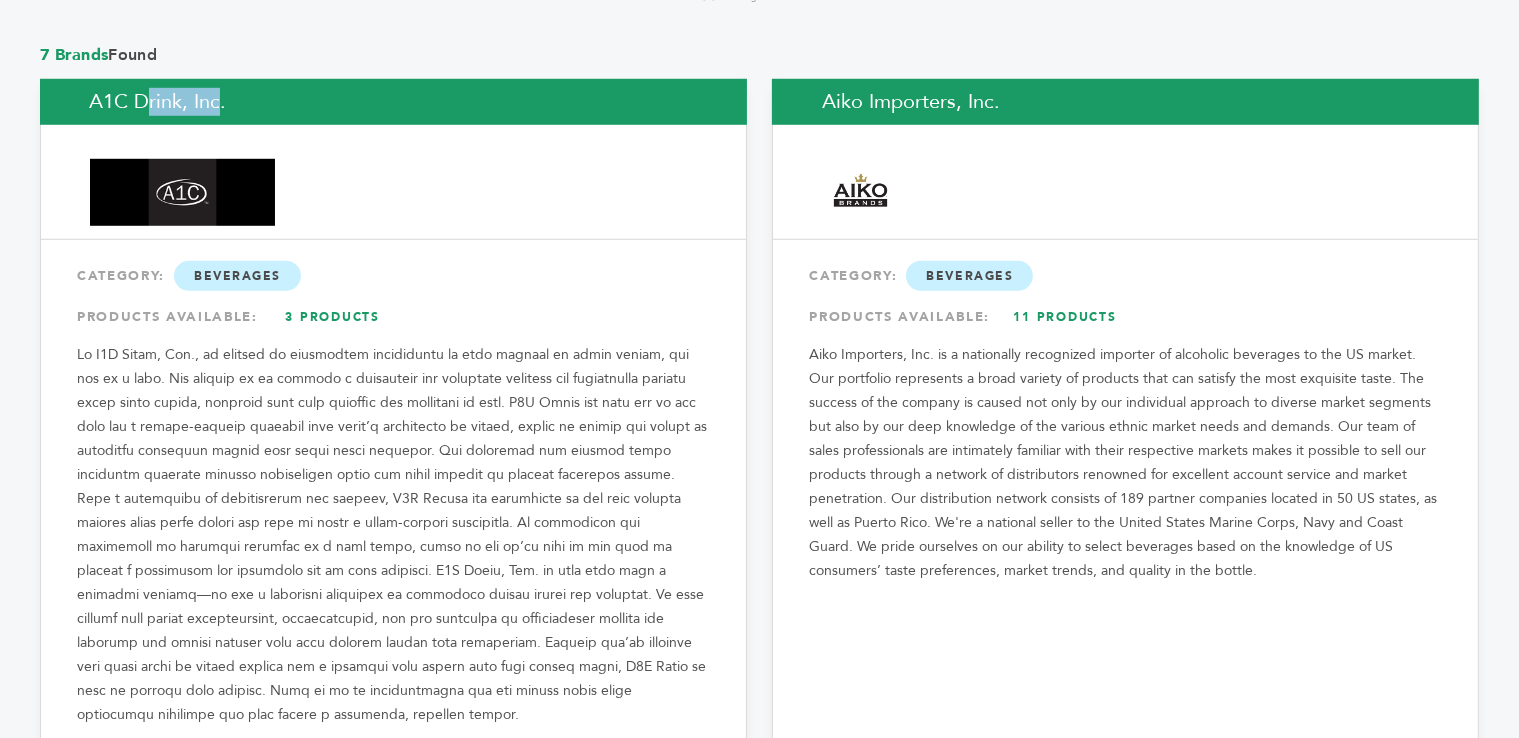 drag, startPoint x: 177, startPoint y: 96, endPoint x: 65, endPoint y: 88, distance: 112.28535 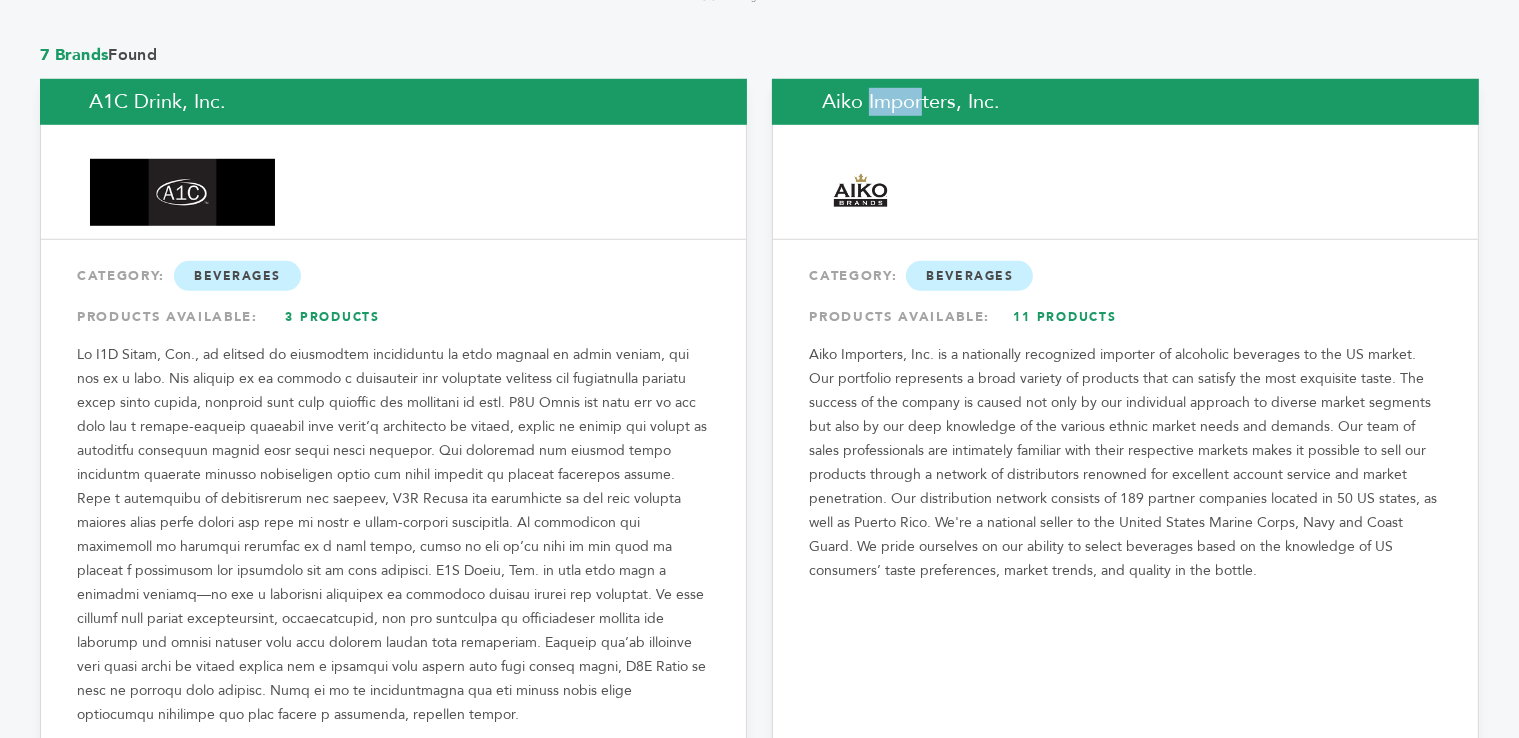 click on "Aiko Importers, Inc." at bounding box center [1125, 102] 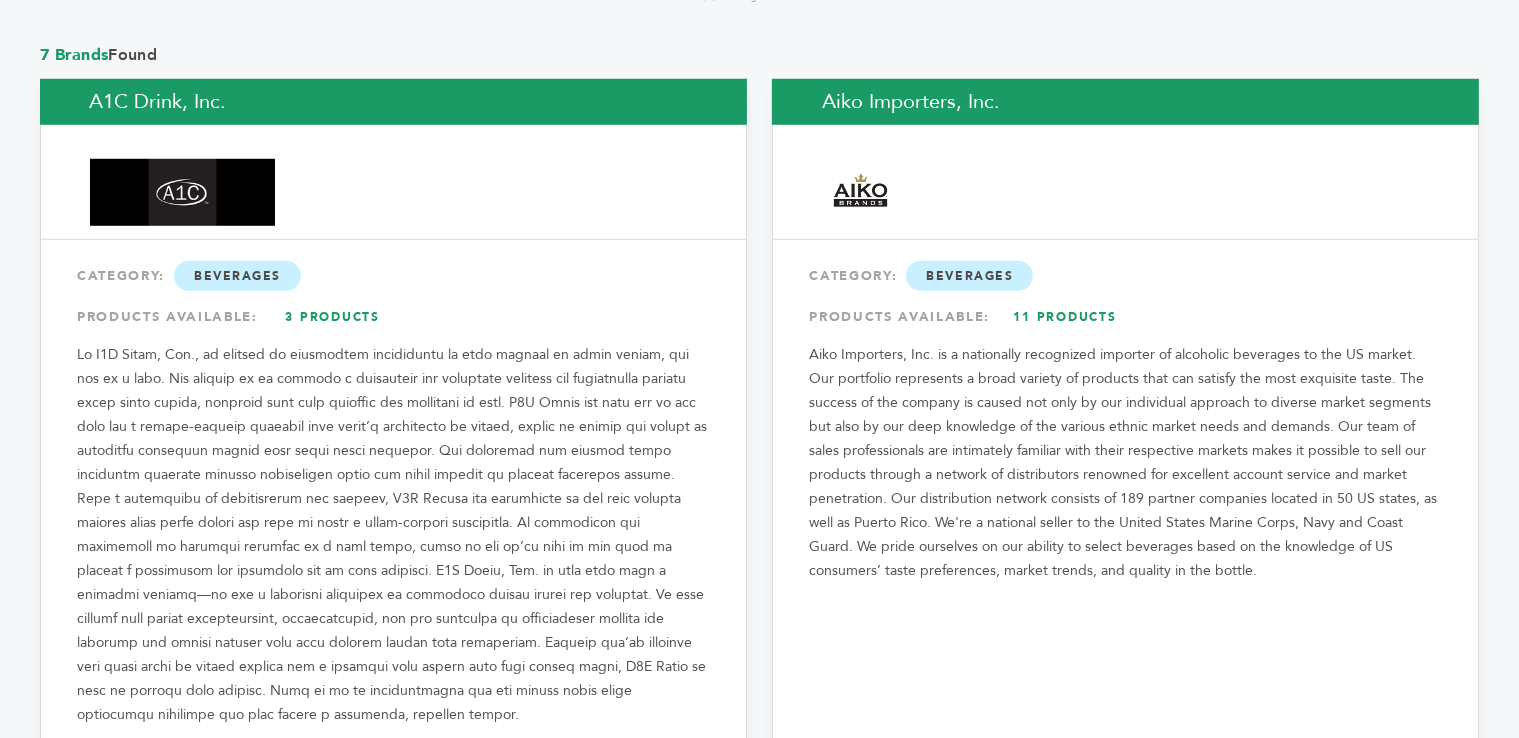 drag, startPoint x: 814, startPoint y: 93, endPoint x: 1031, endPoint y: 100, distance: 217.11287 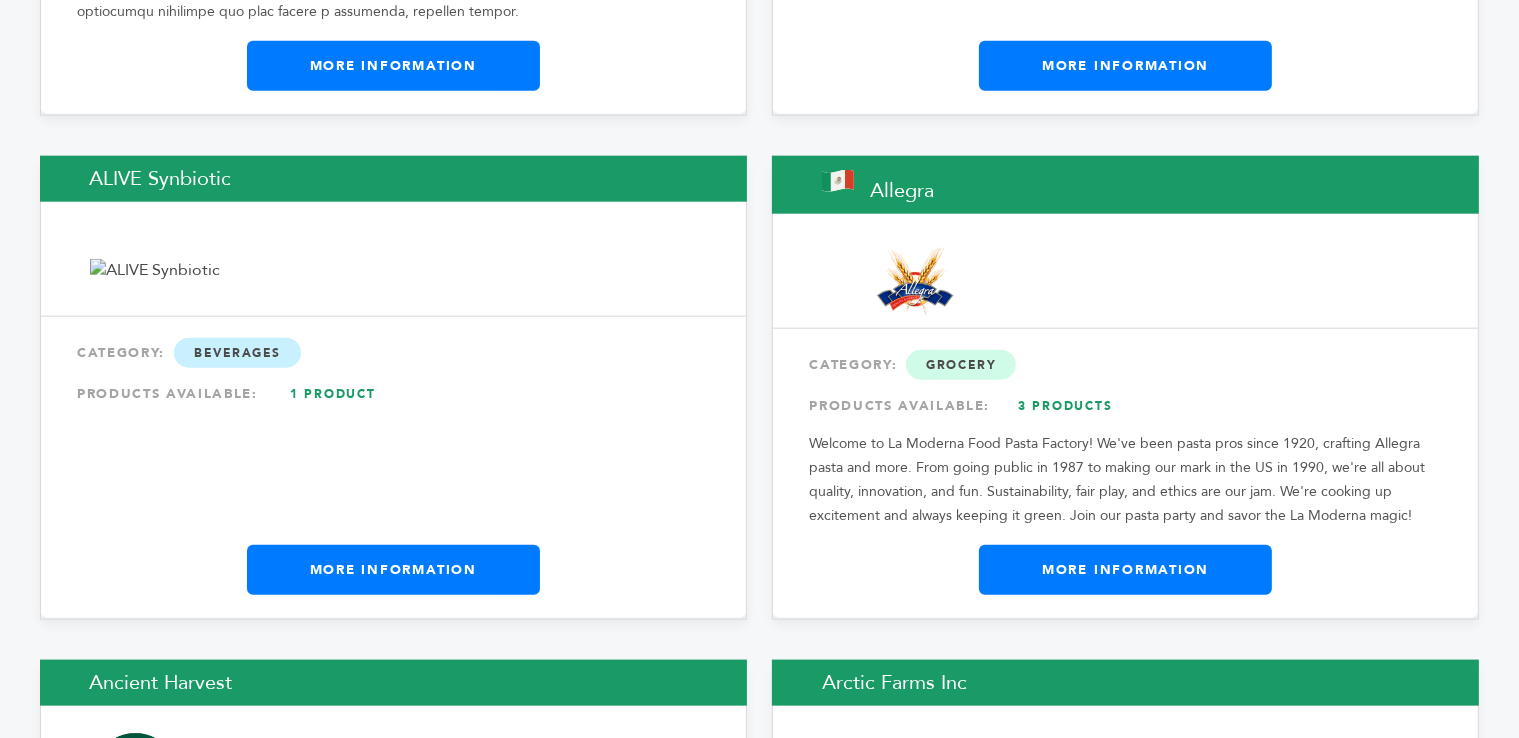 scroll, scrollTop: 2239, scrollLeft: 0, axis: vertical 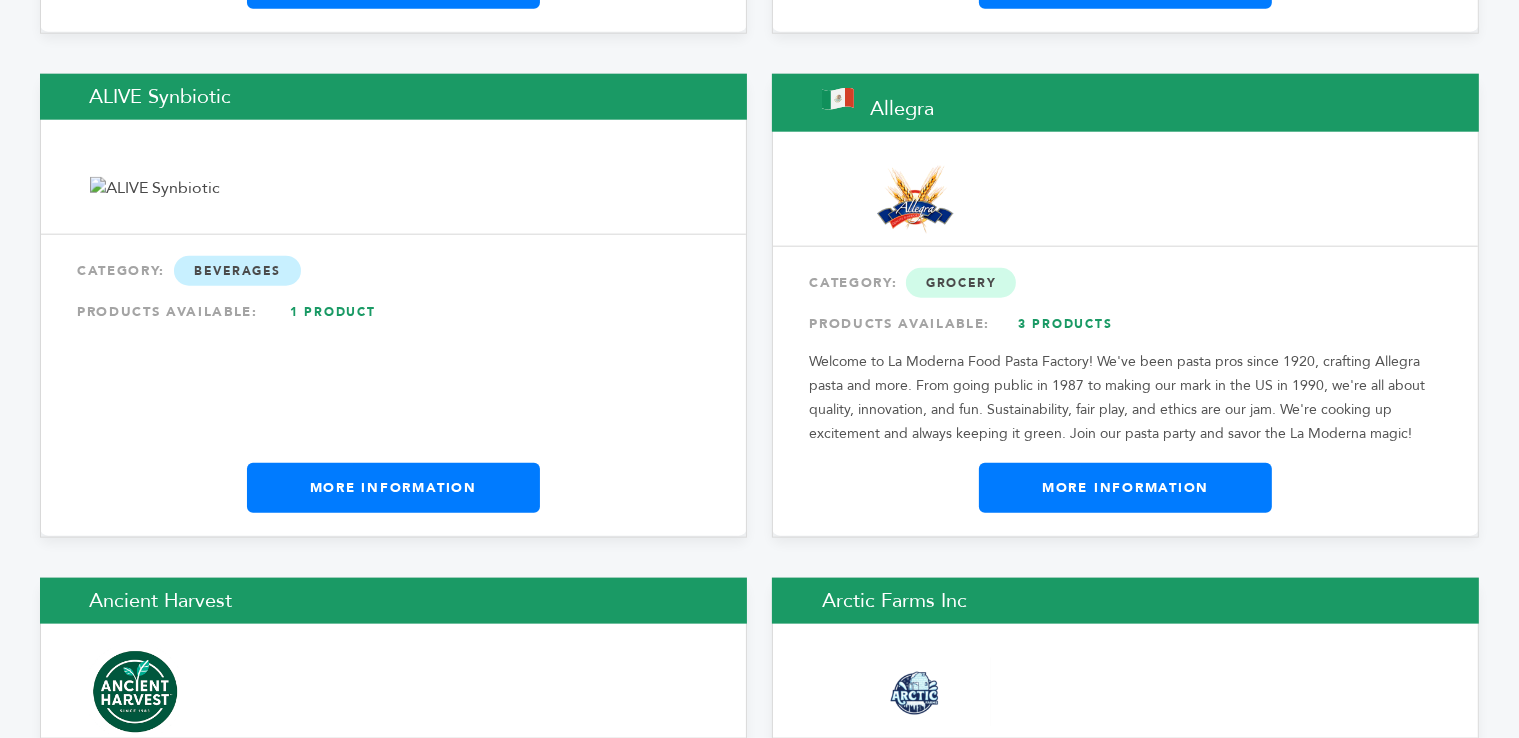 drag, startPoint x: 81, startPoint y: 91, endPoint x: 251, endPoint y: 97, distance: 170.10585 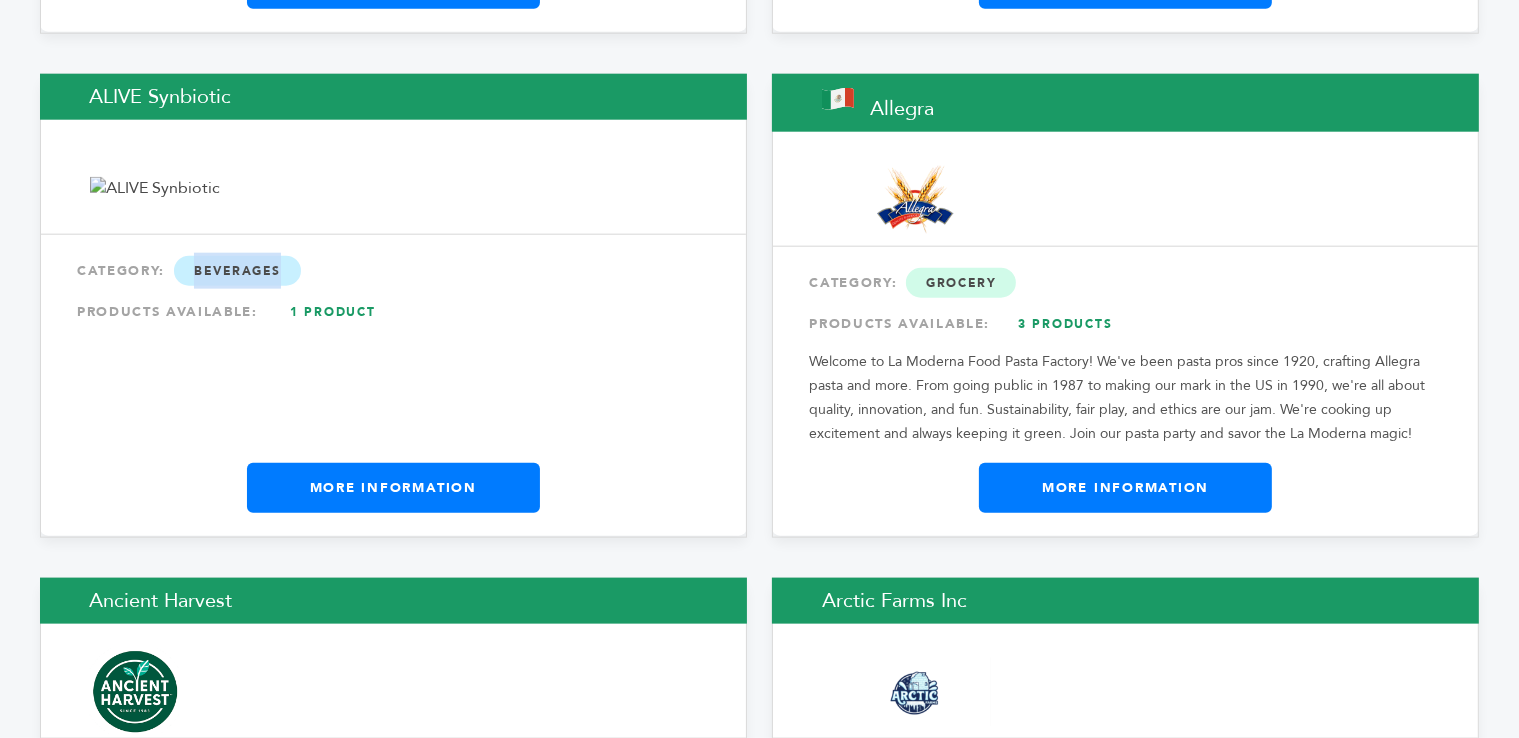 drag, startPoint x: 196, startPoint y: 265, endPoint x: 279, endPoint y: 265, distance: 83 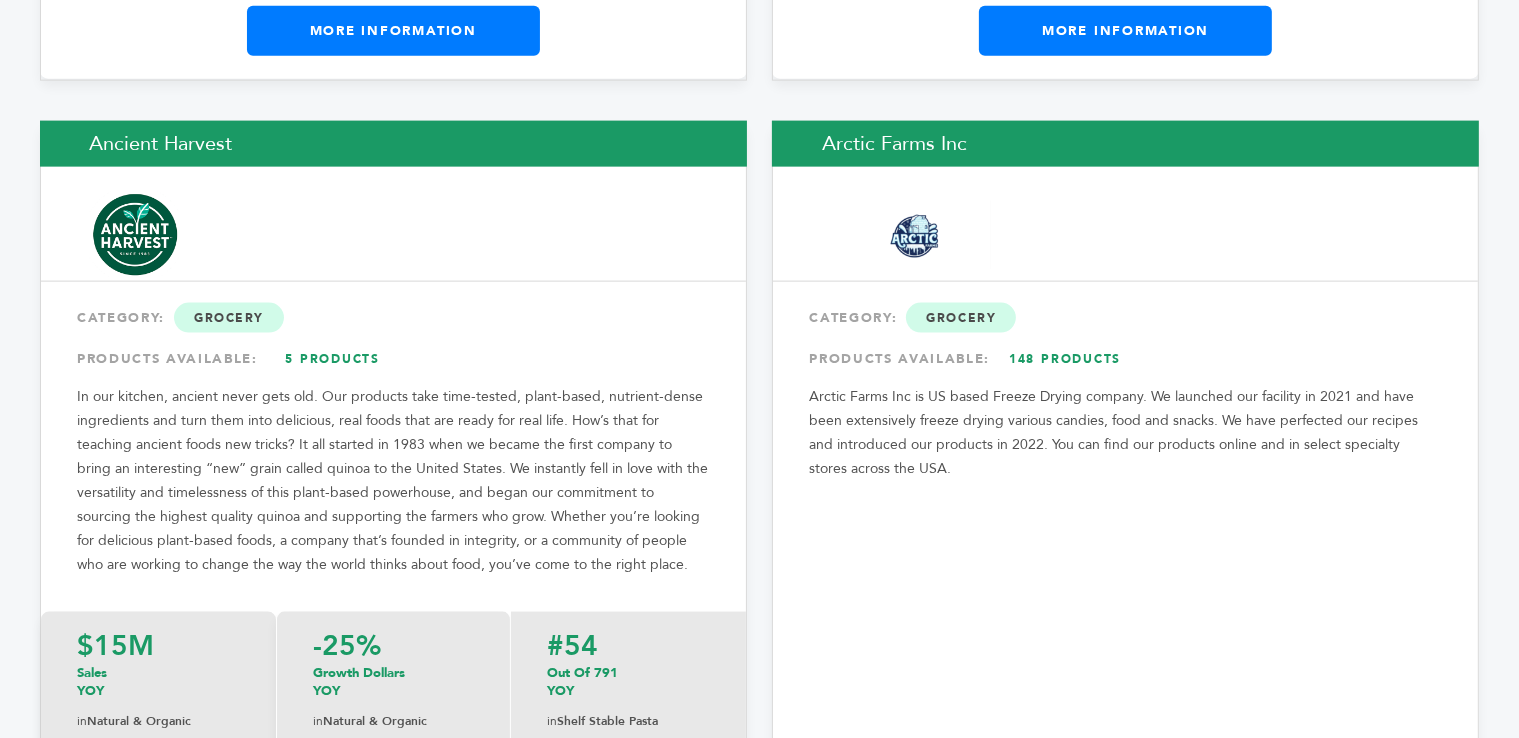 scroll, scrollTop: 2722, scrollLeft: 0, axis: vertical 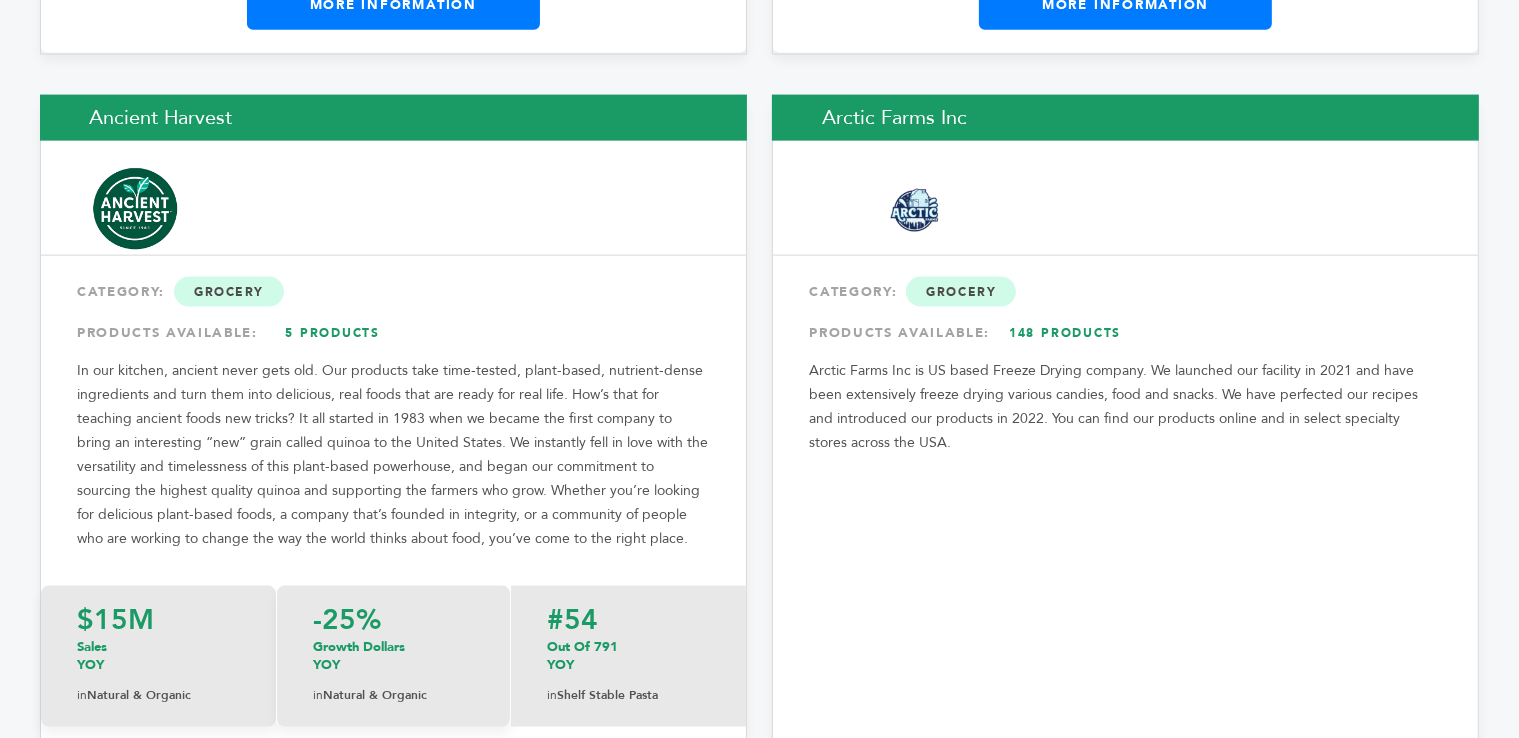 drag, startPoint x: 93, startPoint y: 113, endPoint x: 237, endPoint y: 97, distance: 144.88617 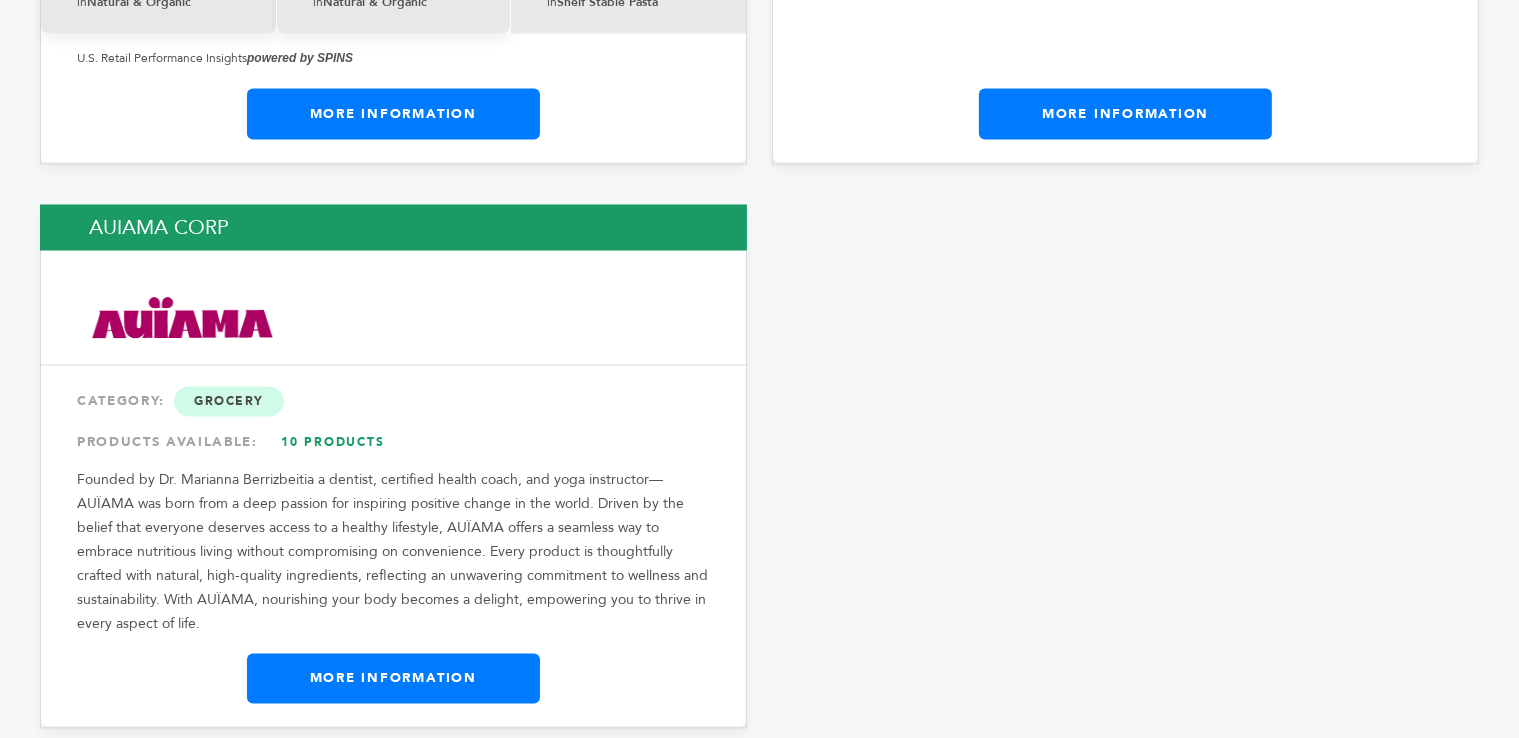 scroll, scrollTop: 3476, scrollLeft: 0, axis: vertical 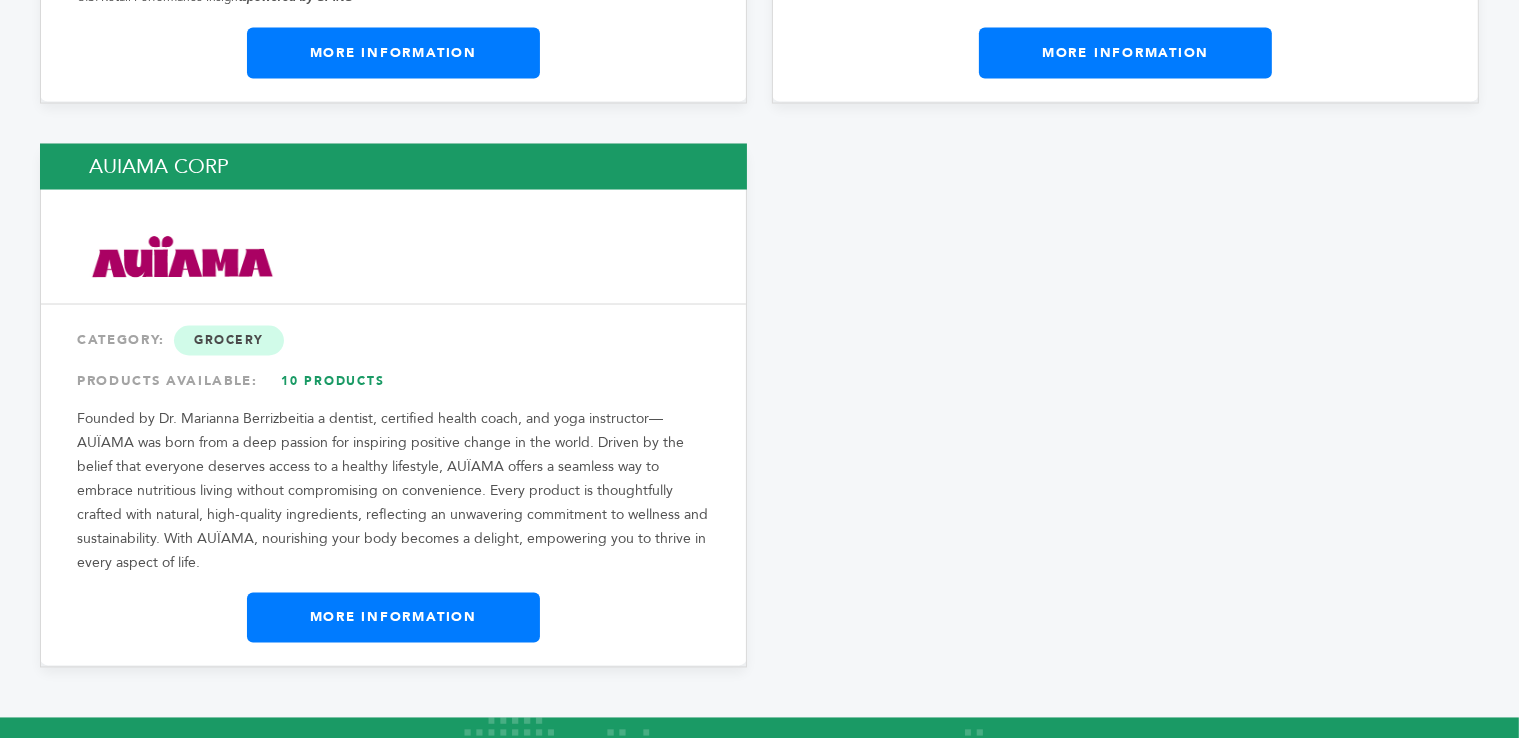 click on "10 Products" at bounding box center [333, 382] 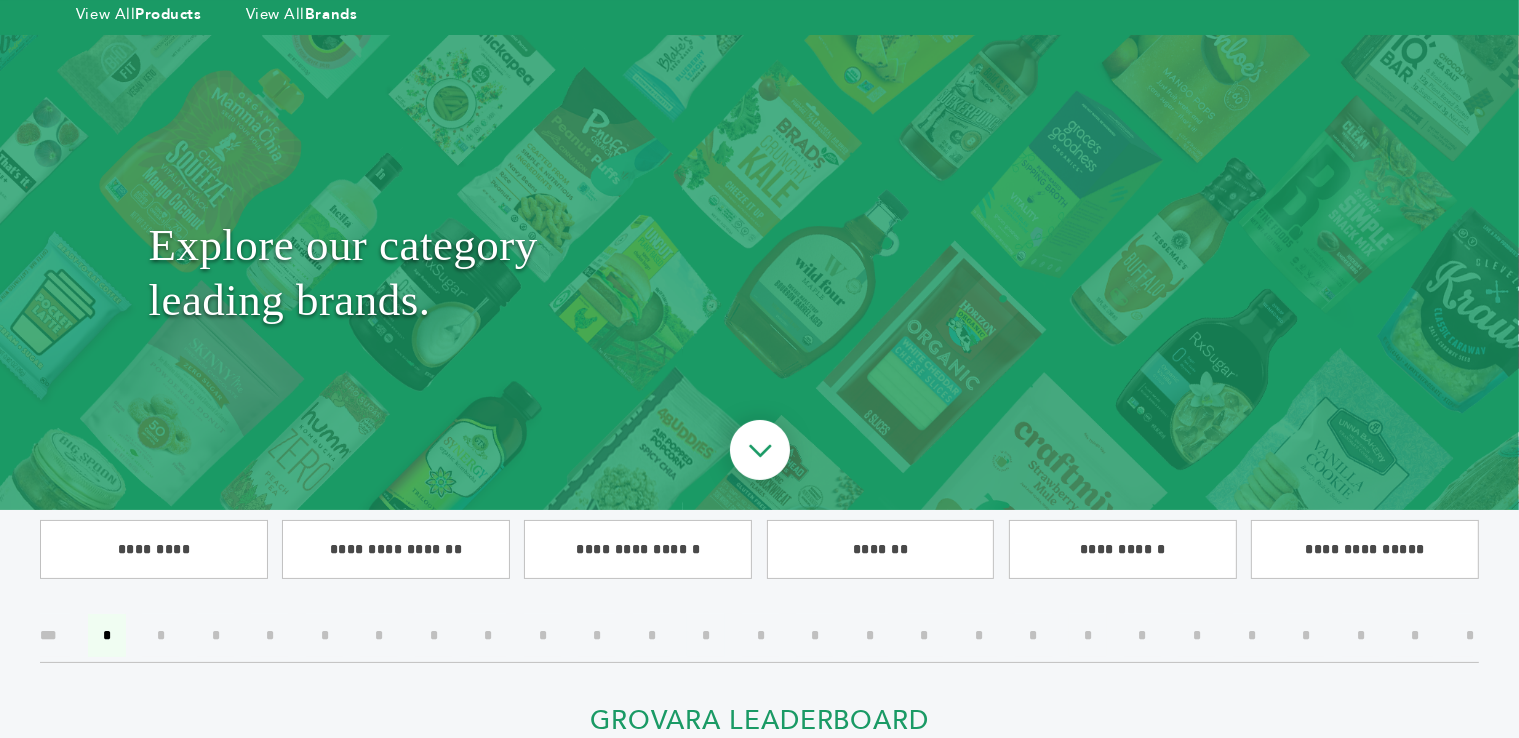 scroll, scrollTop: 0, scrollLeft: 0, axis: both 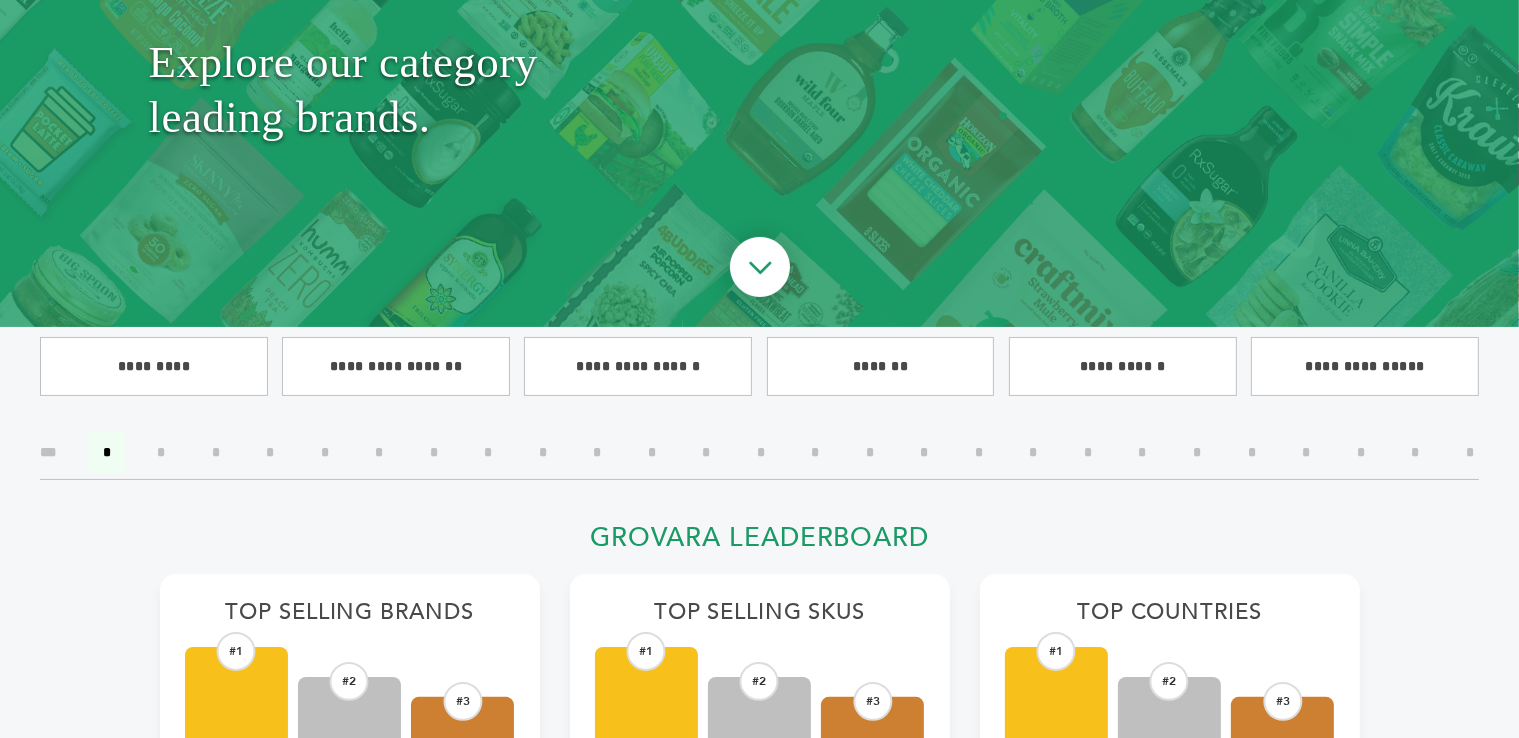 click on "*" at bounding box center (161, 452) 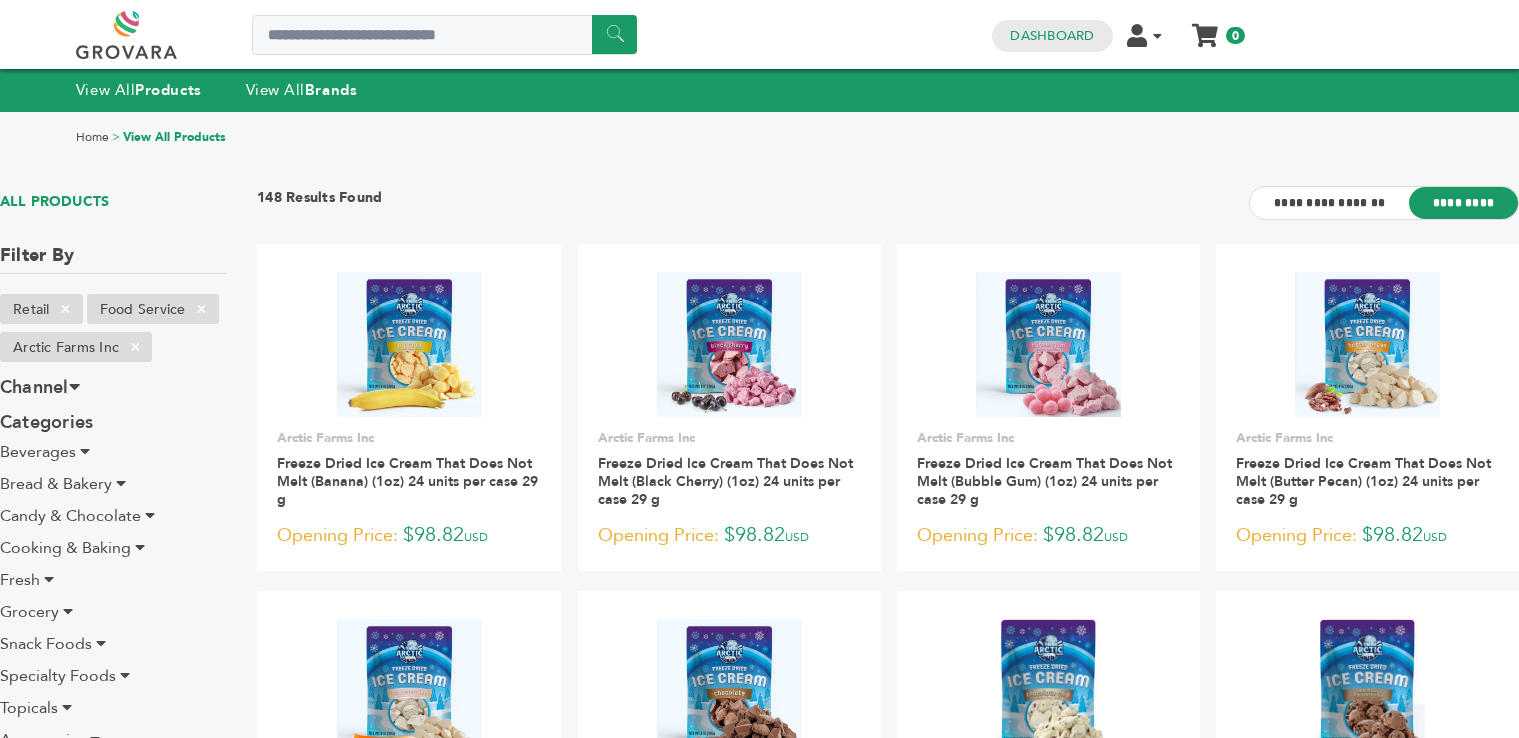 scroll, scrollTop: 0, scrollLeft: 0, axis: both 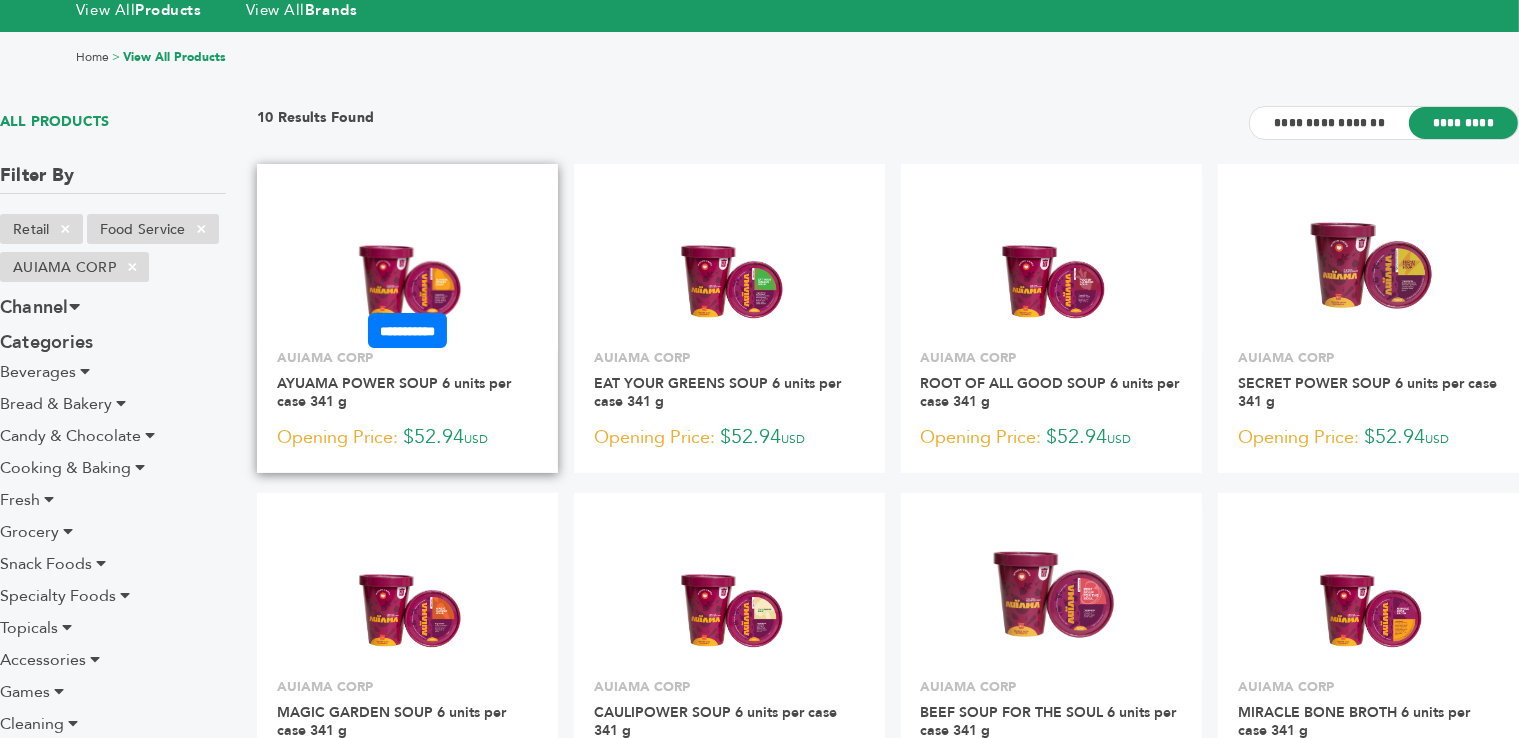 click at bounding box center (408, 264) 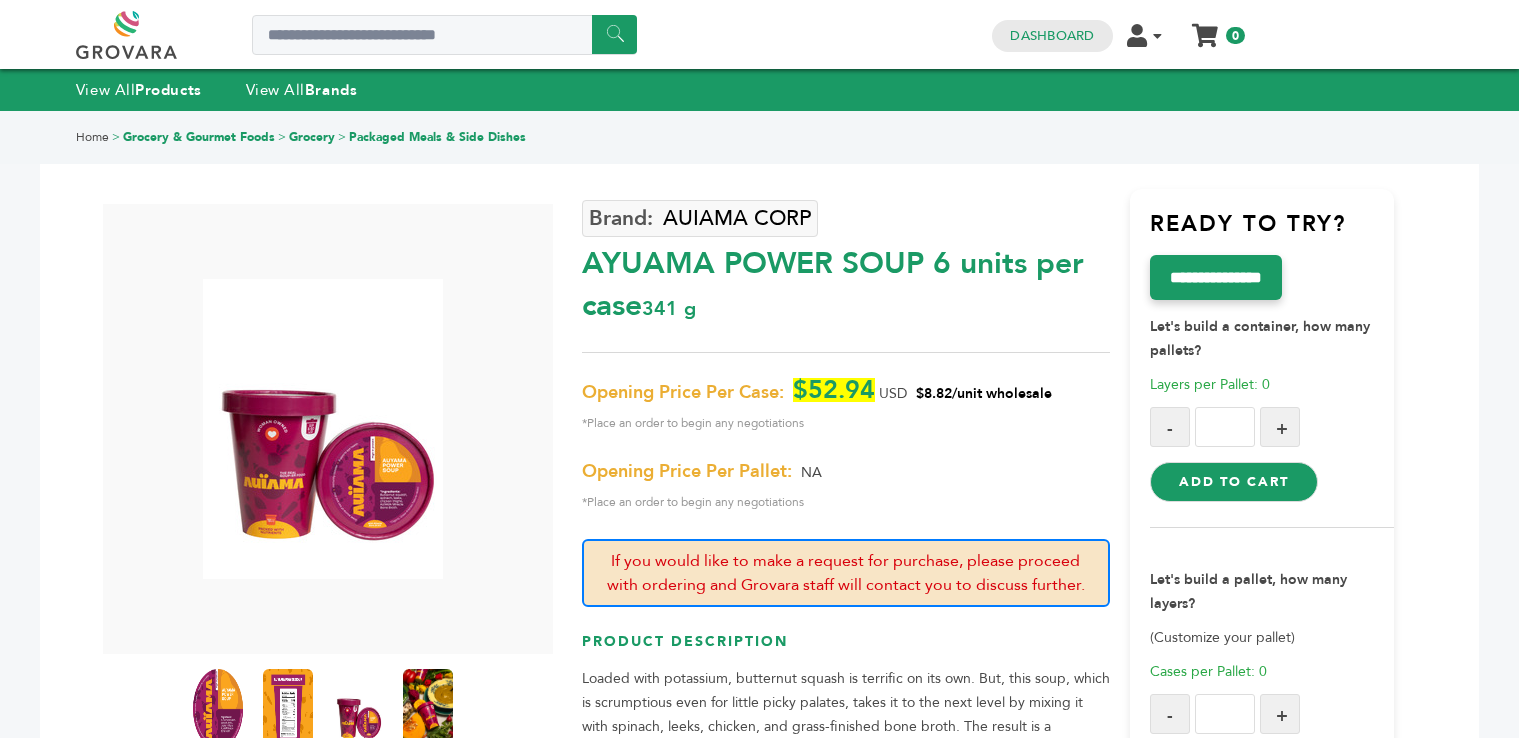 scroll, scrollTop: 0, scrollLeft: 0, axis: both 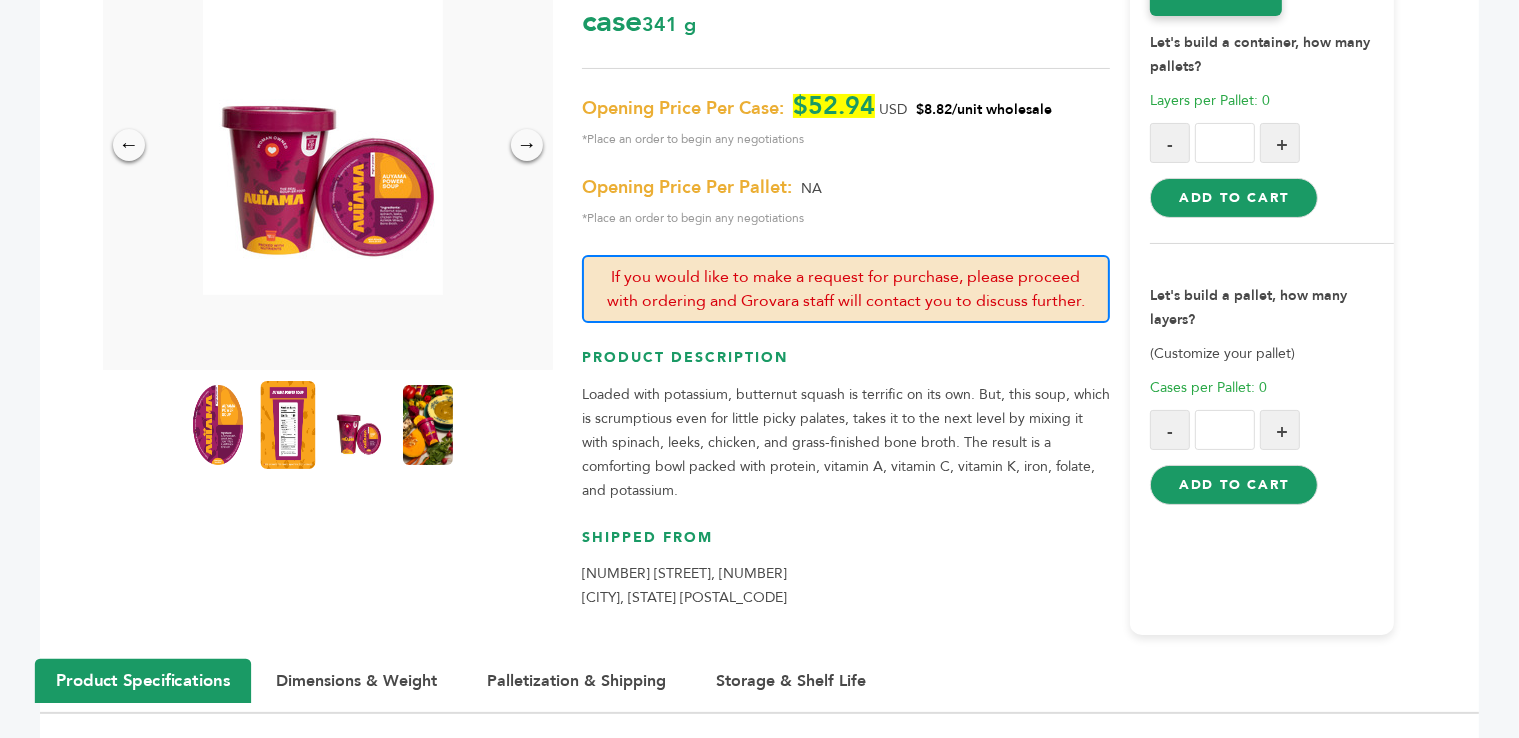 click at bounding box center (287, 425) 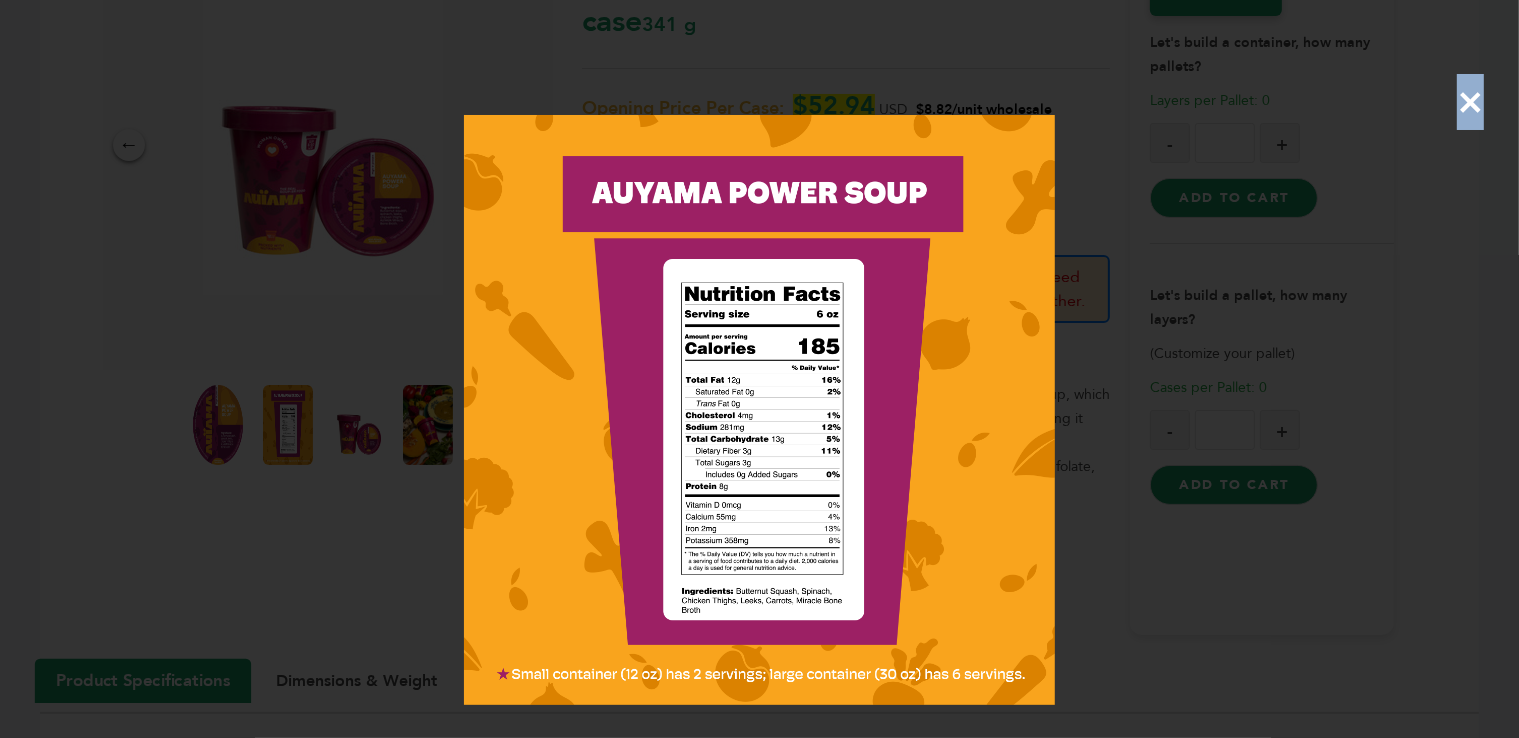 click on "×" at bounding box center (1470, 102) 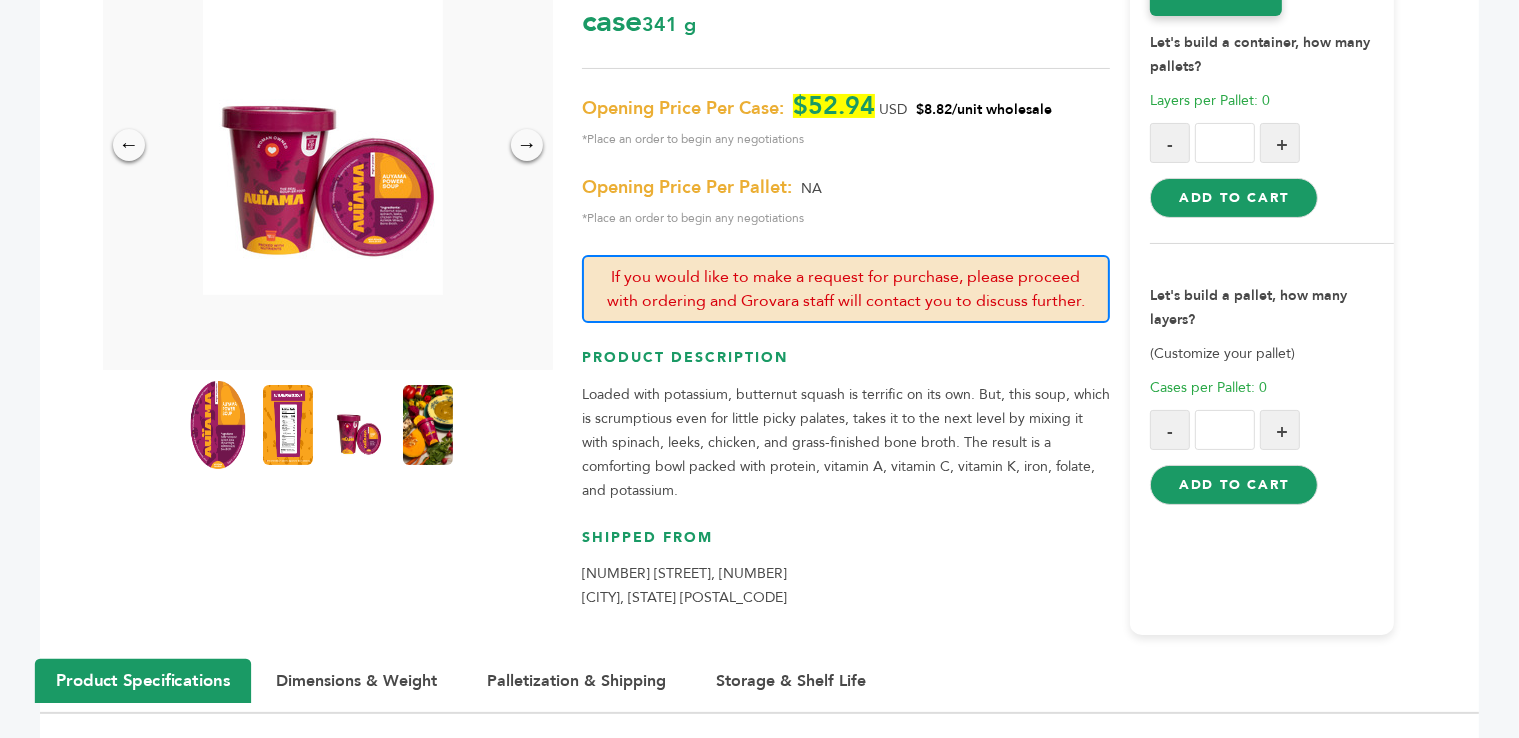 click at bounding box center [217, 425] 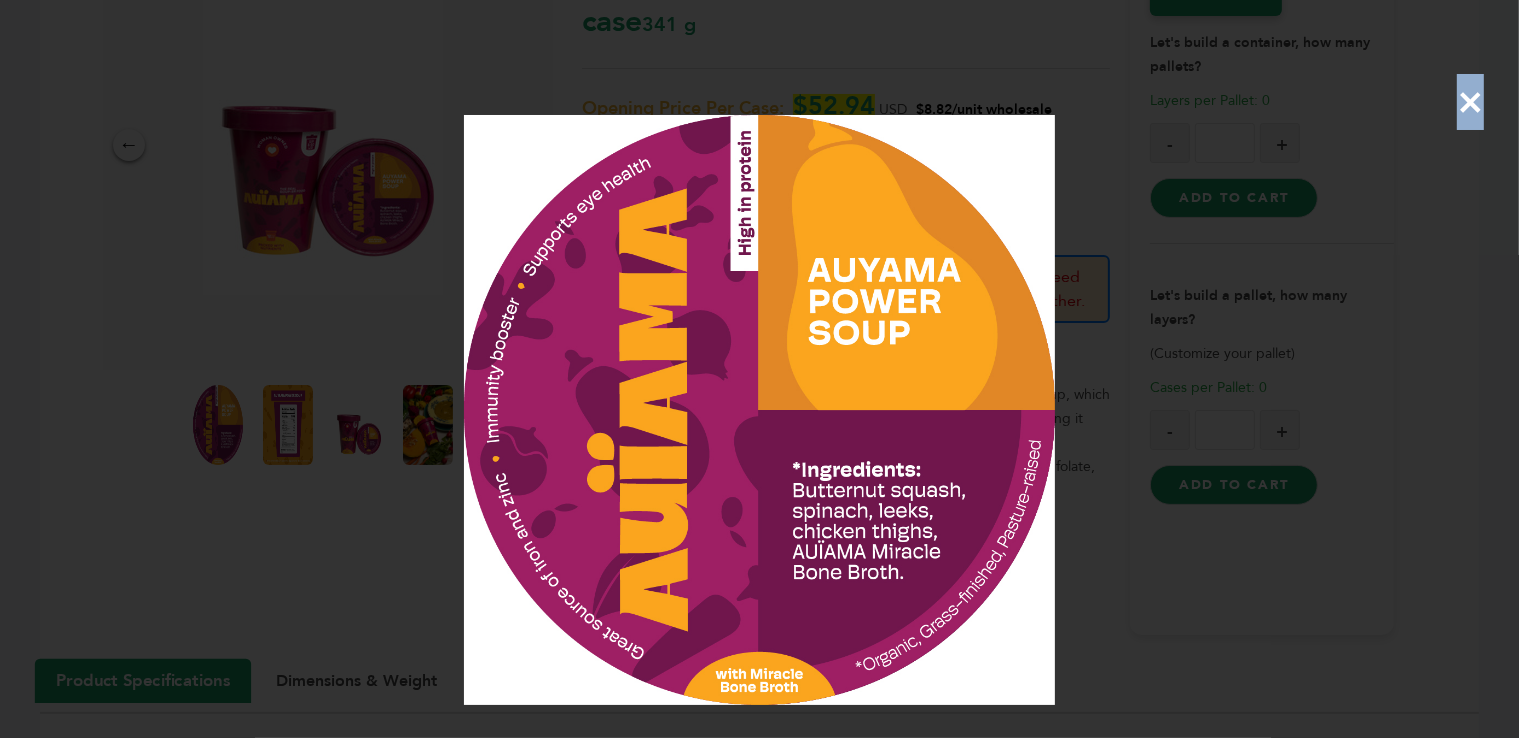 click on "×" at bounding box center [1470, 102] 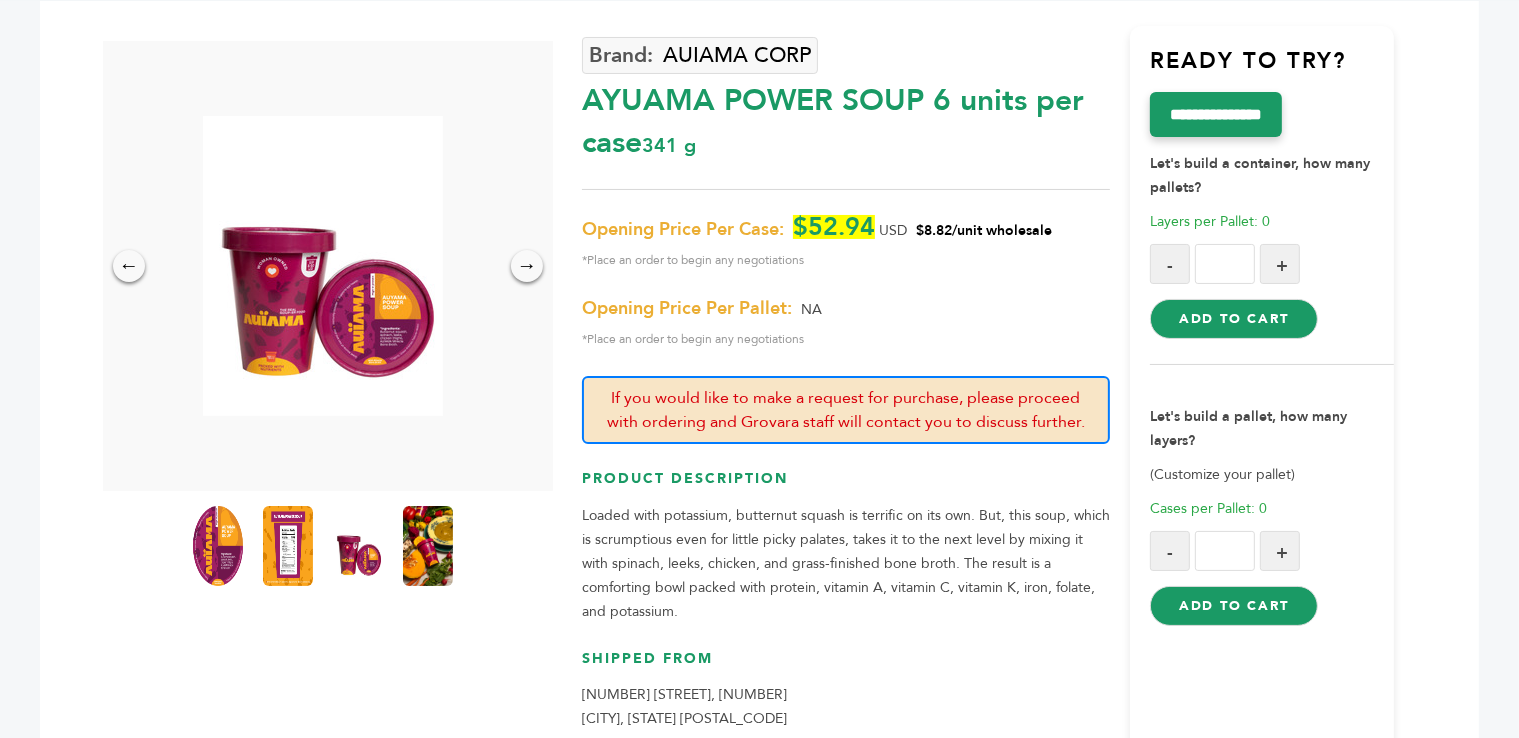 scroll, scrollTop: 96, scrollLeft: 0, axis: vertical 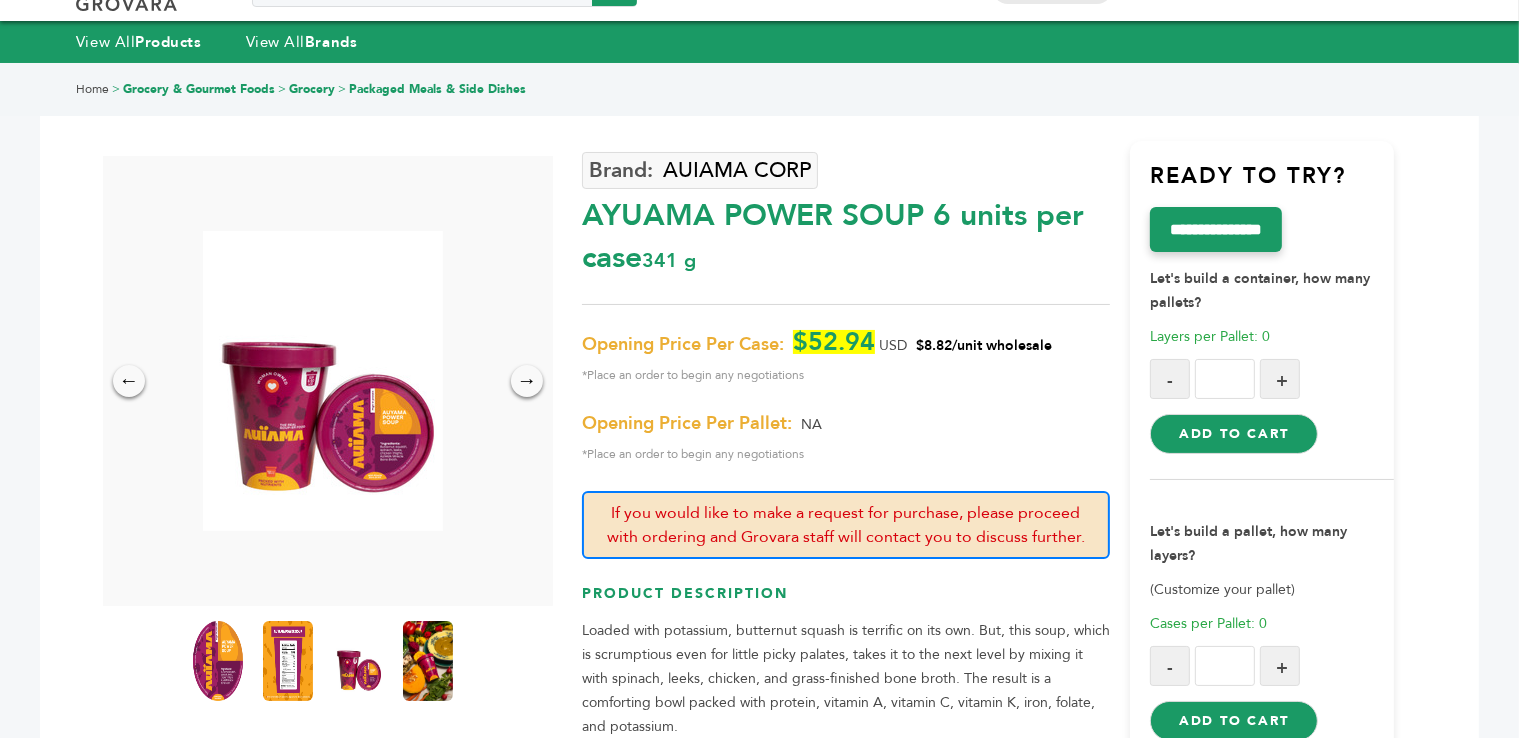 drag, startPoint x: 595, startPoint y: 217, endPoint x: 657, endPoint y: 219, distance: 62.03225 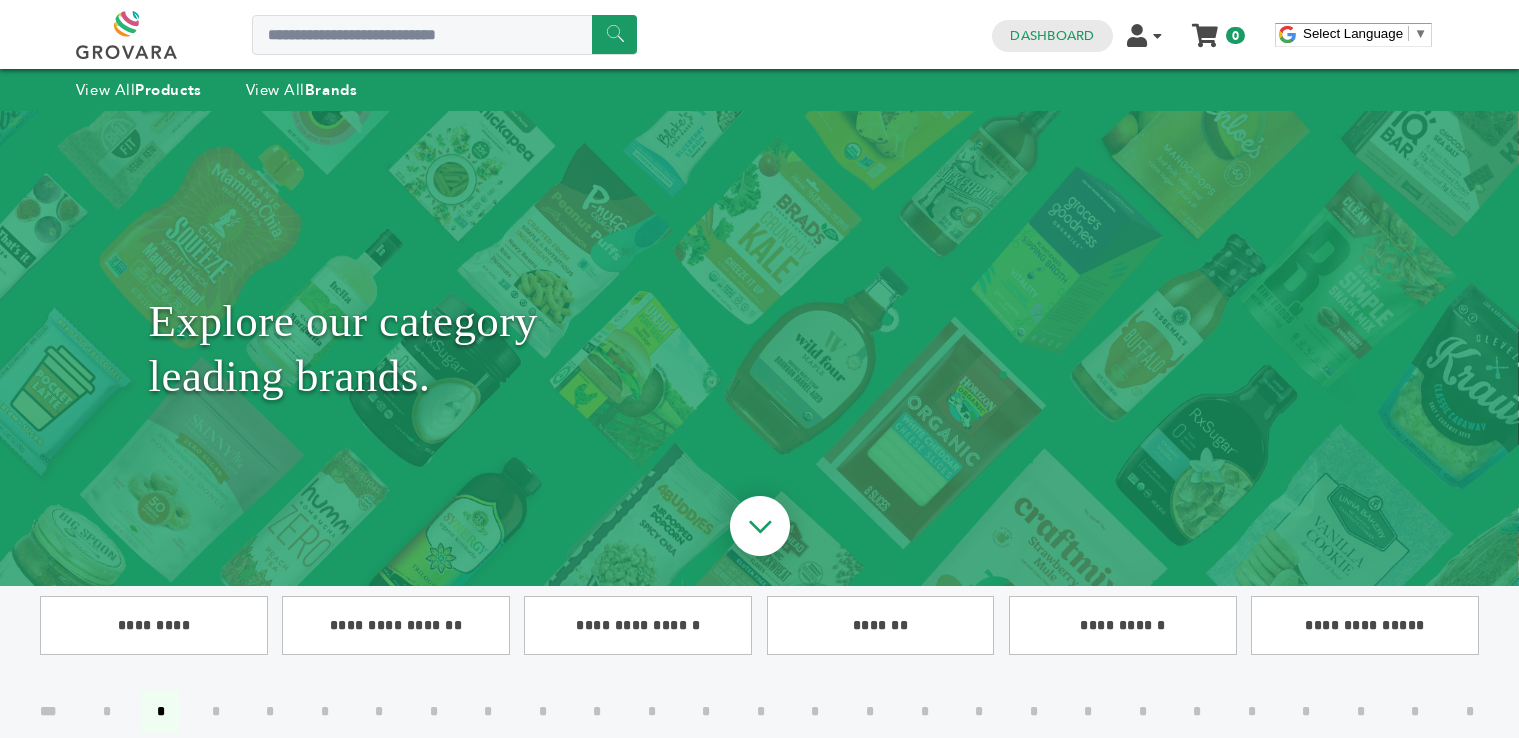 scroll, scrollTop: 0, scrollLeft: 0, axis: both 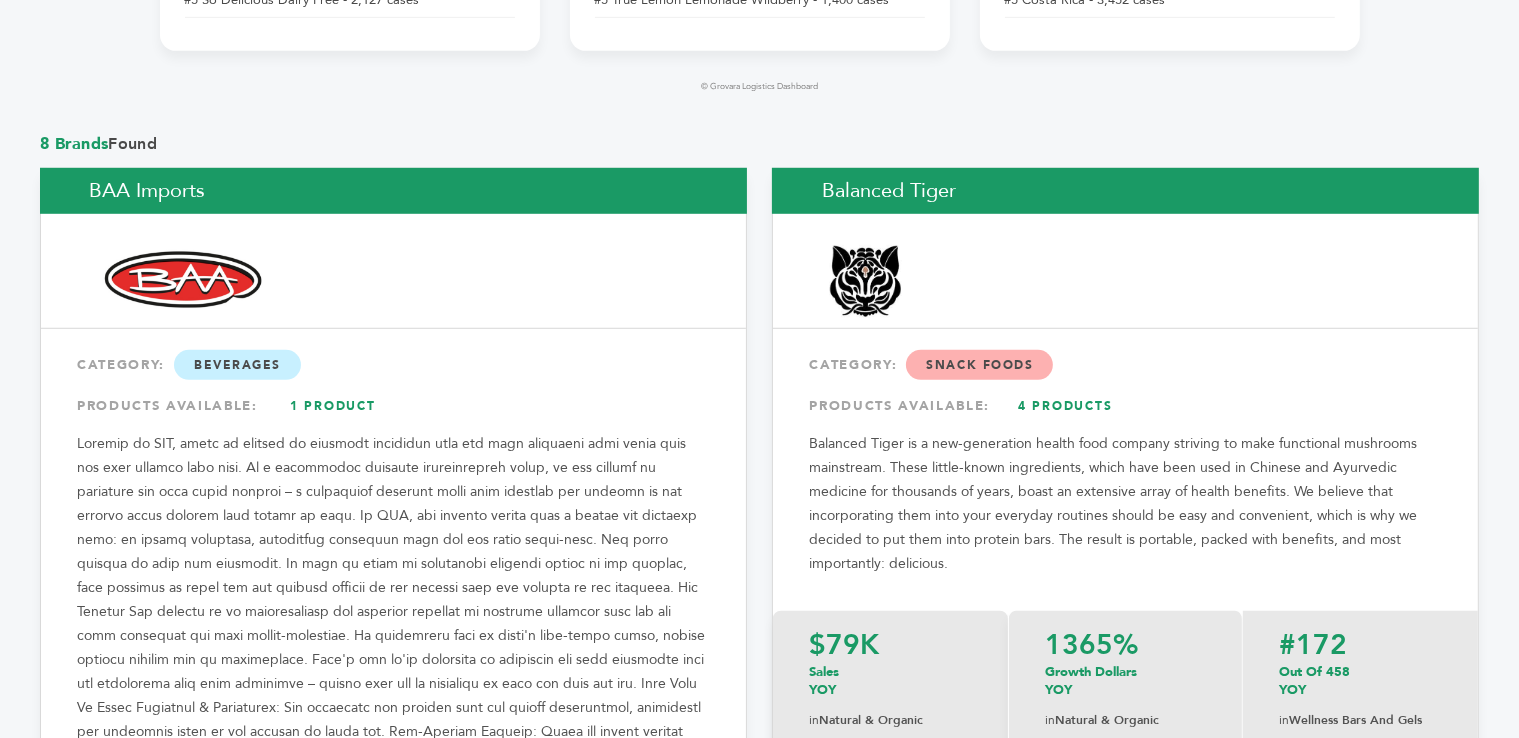 drag, startPoint x: 81, startPoint y: 189, endPoint x: 205, endPoint y: 189, distance: 124 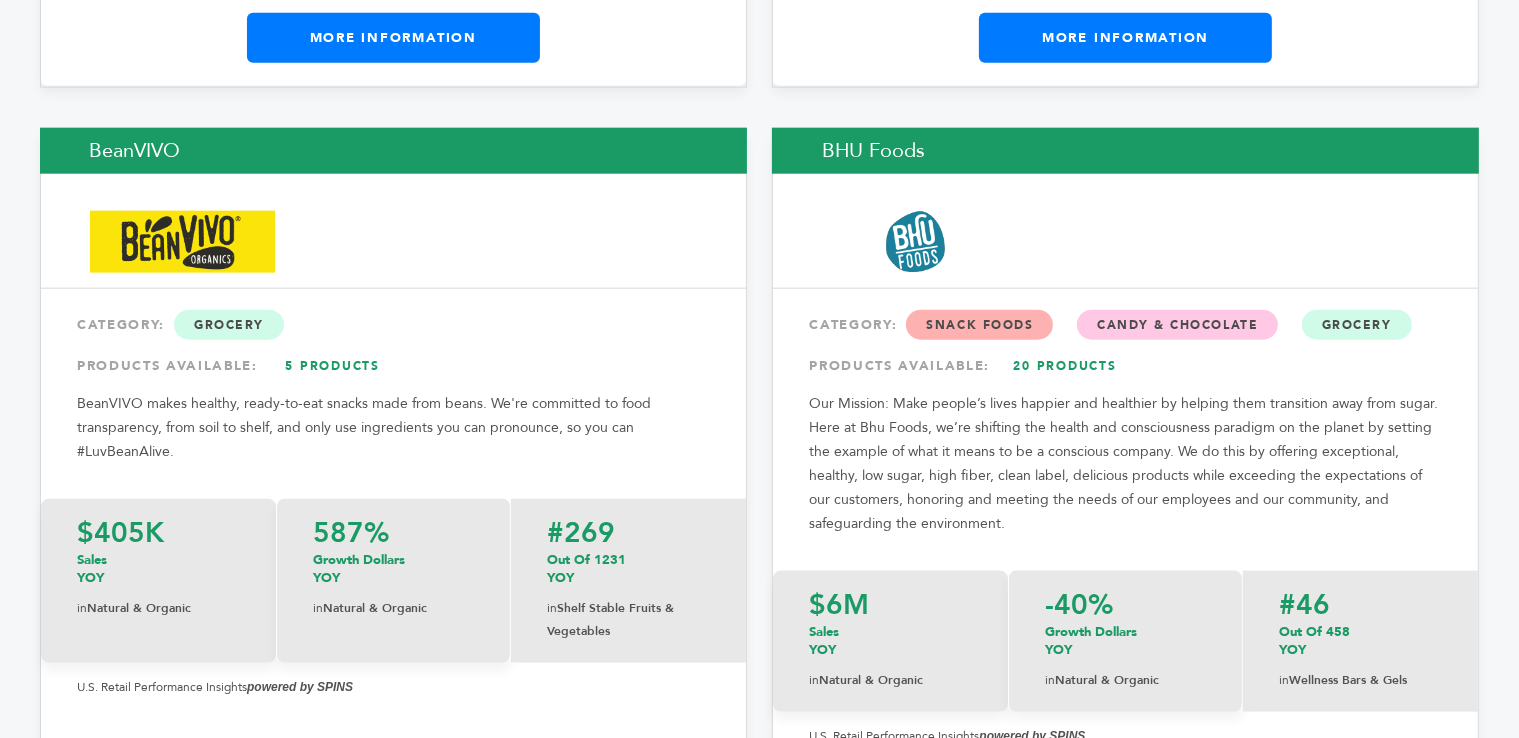 scroll, scrollTop: 2308, scrollLeft: 0, axis: vertical 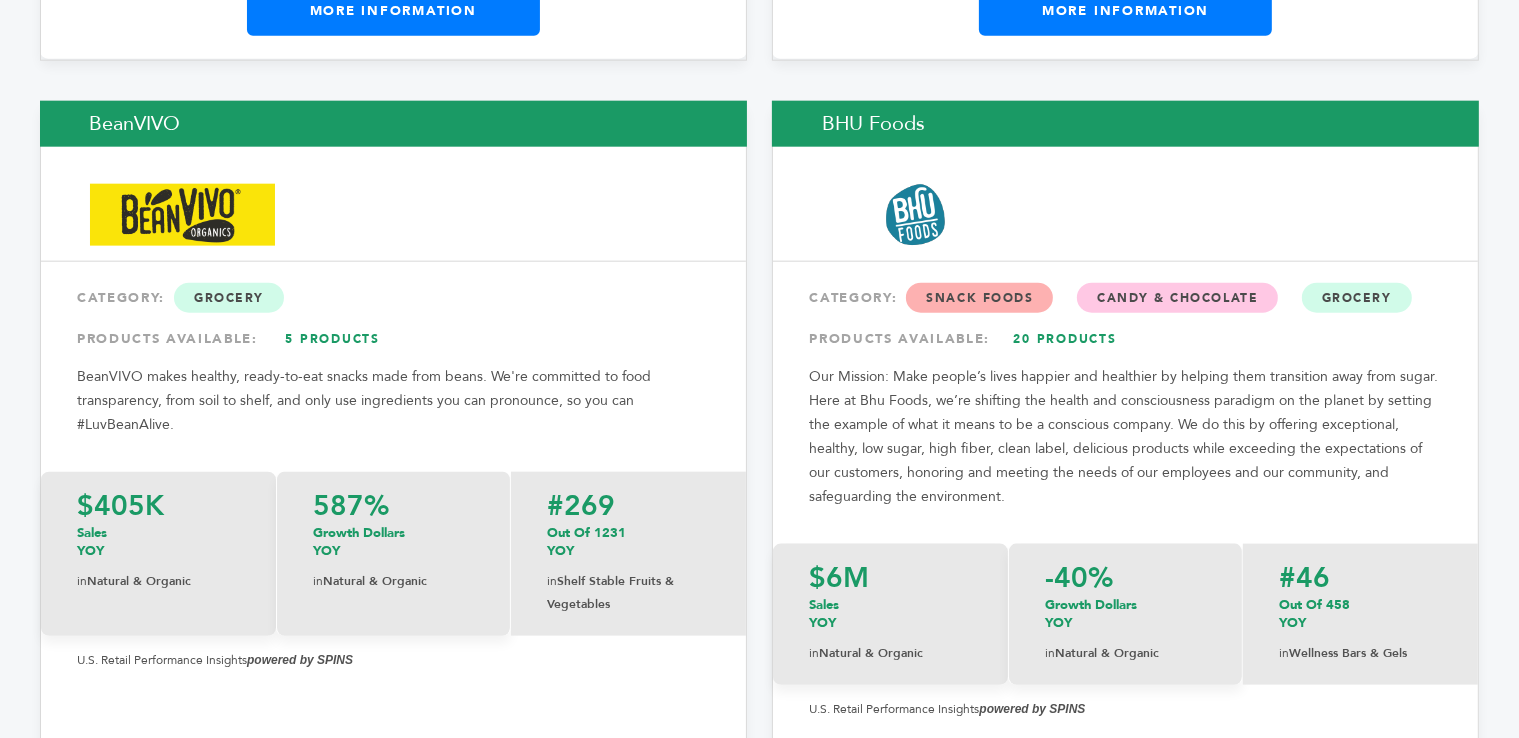 drag, startPoint x: 88, startPoint y: 94, endPoint x: 185, endPoint y: 95, distance: 97.00516 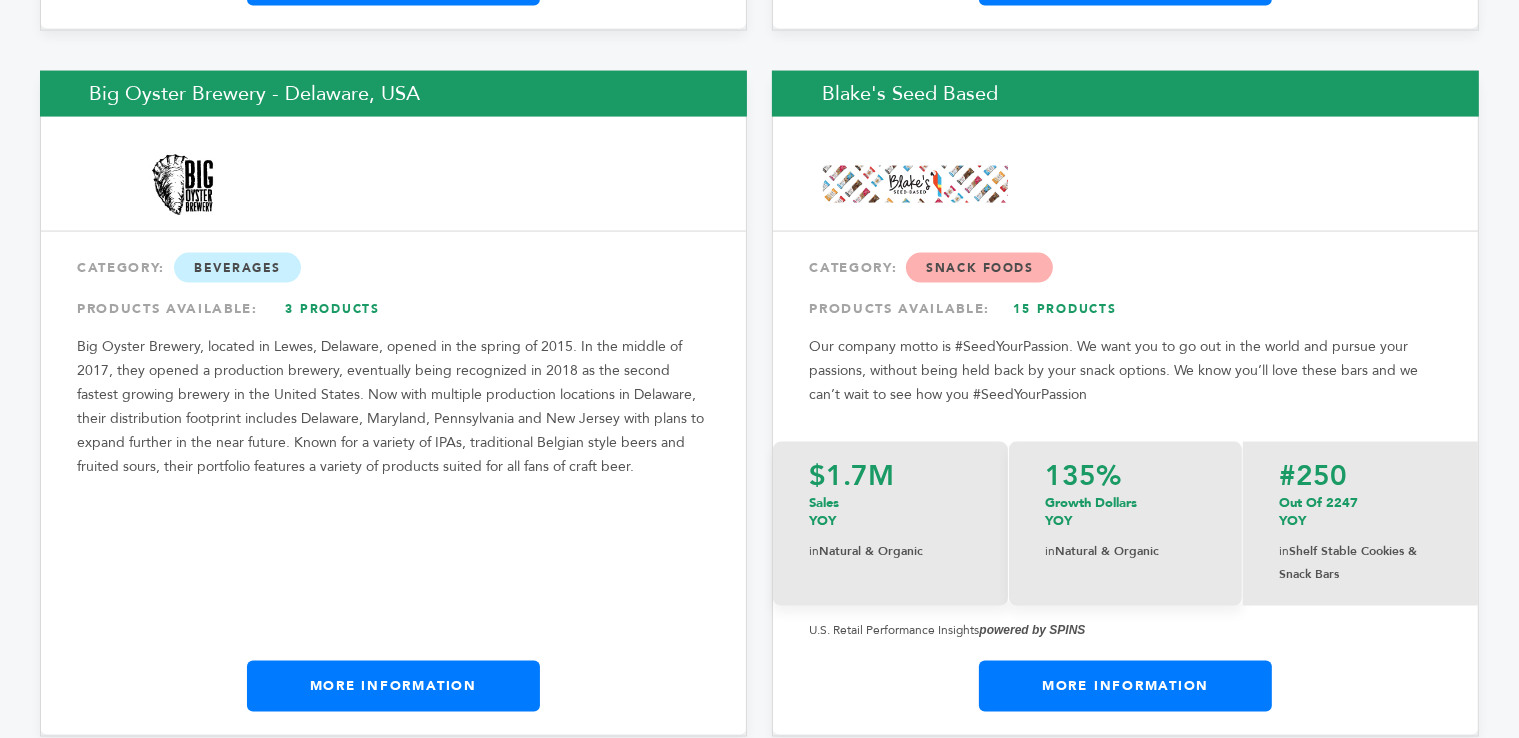 scroll, scrollTop: 3049, scrollLeft: 0, axis: vertical 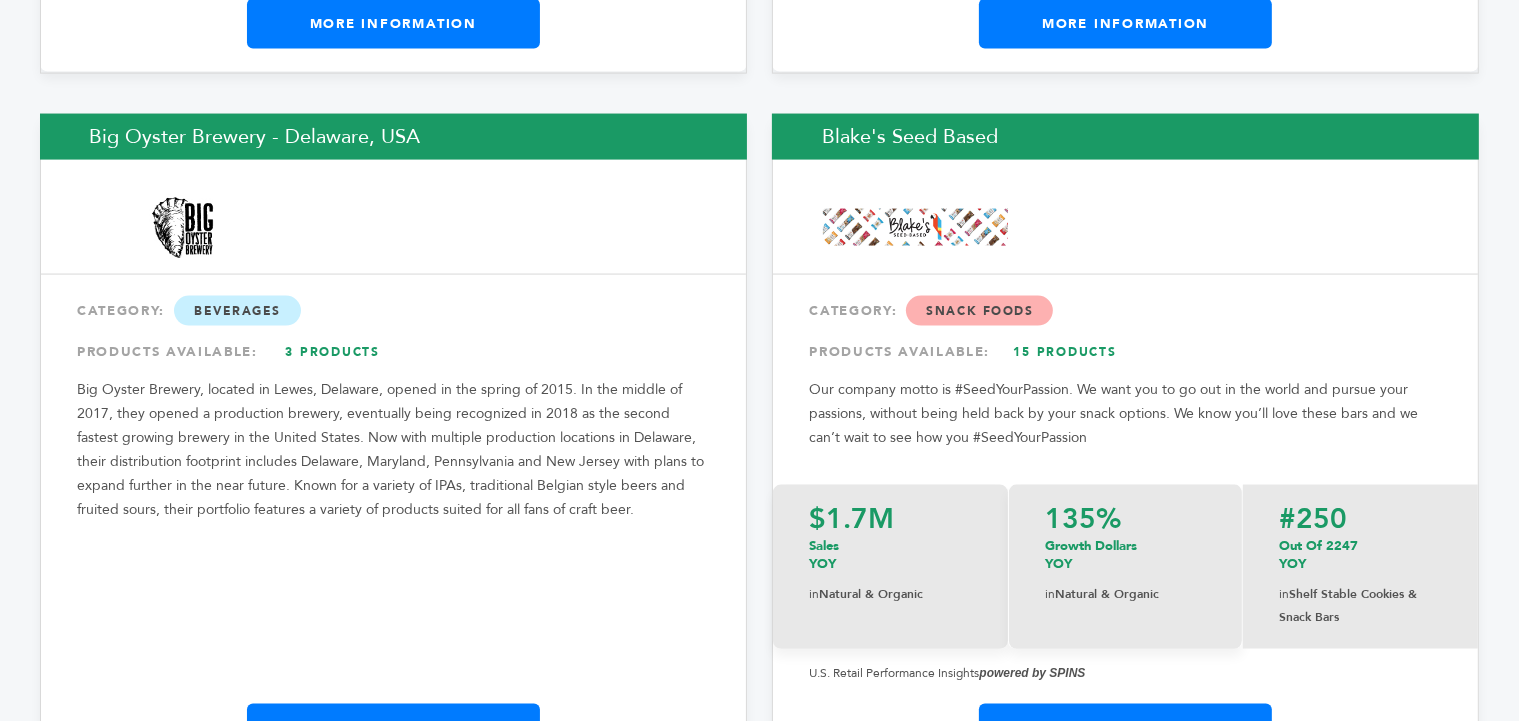 click on "3 Products" at bounding box center [333, 352] 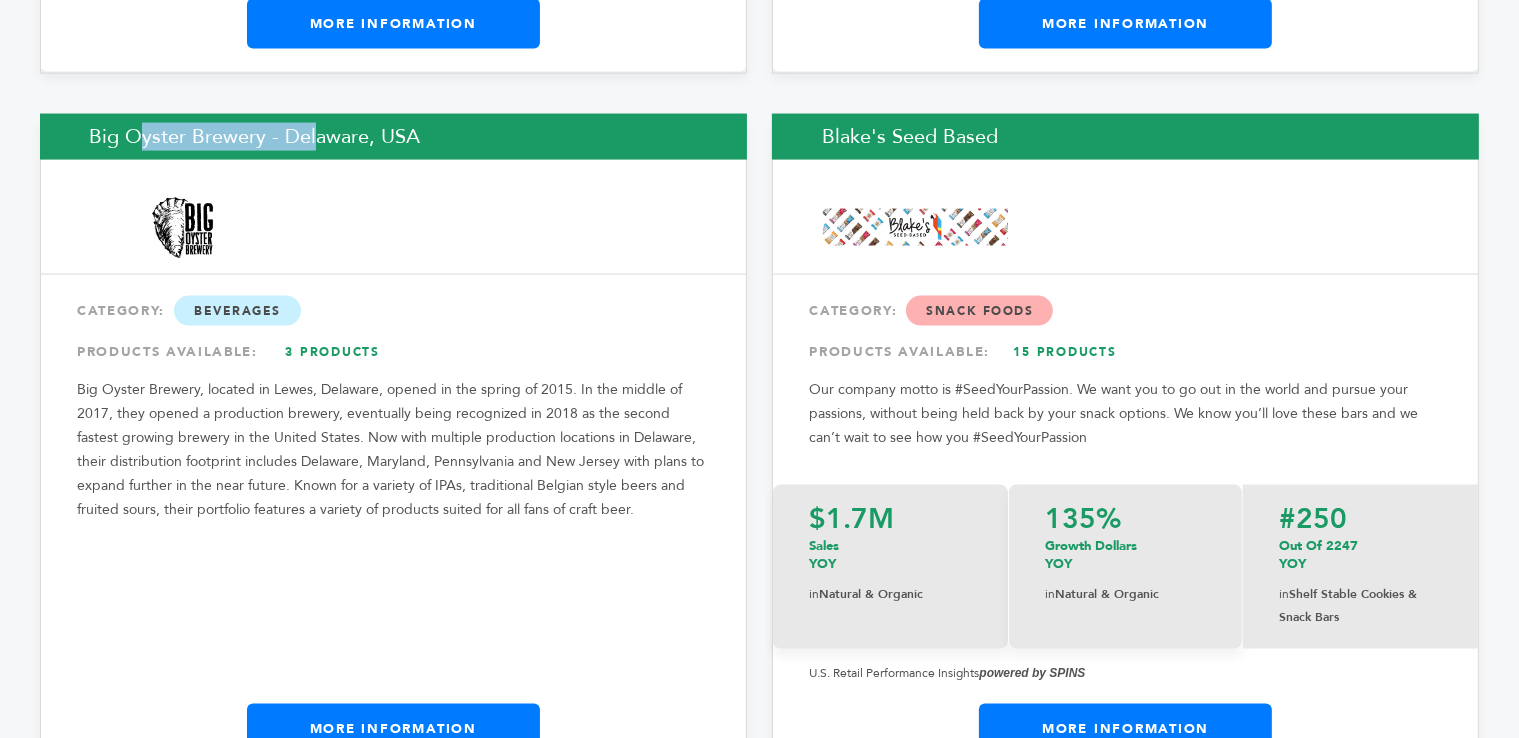 drag, startPoint x: 75, startPoint y: 109, endPoint x: 266, endPoint y: 99, distance: 191.2616 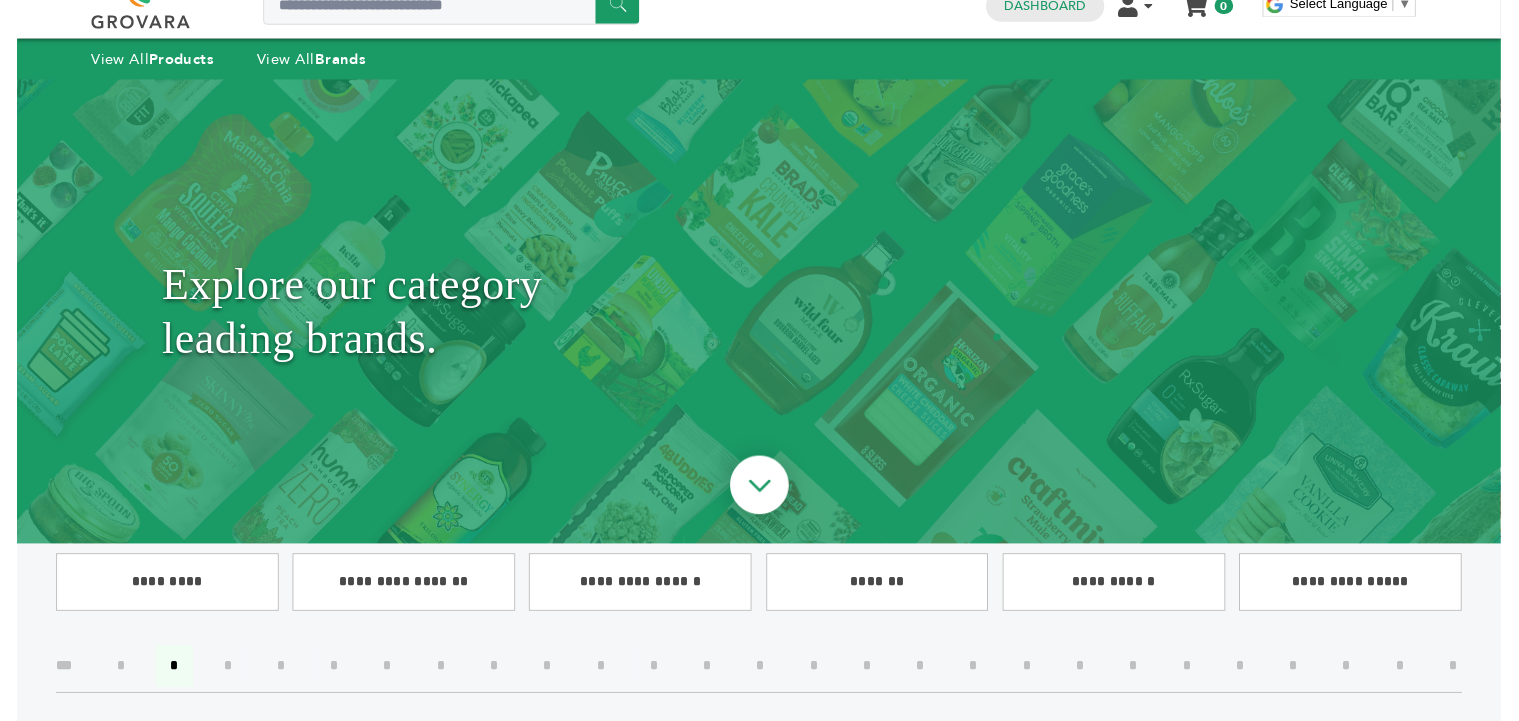 scroll, scrollTop: 268, scrollLeft: 0, axis: vertical 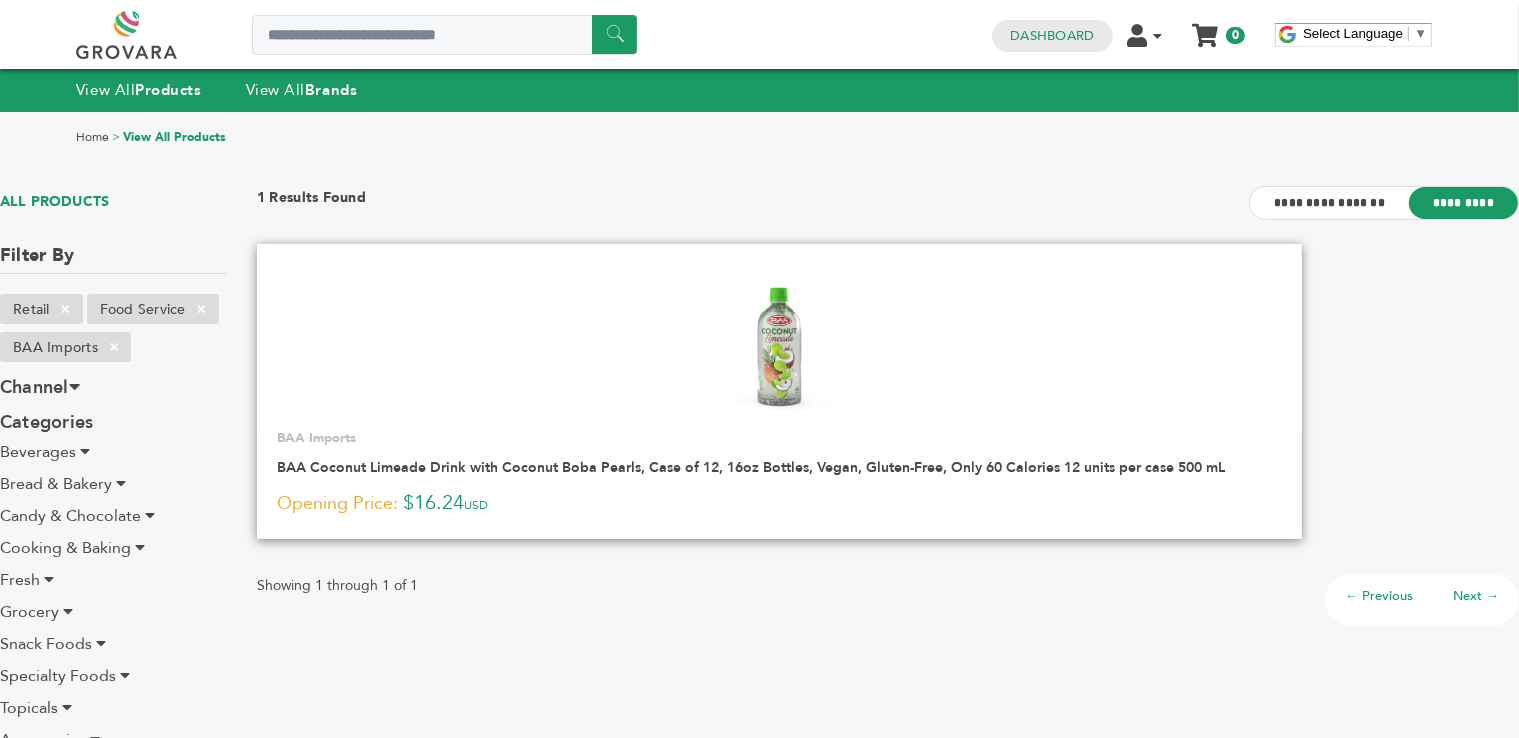 click at bounding box center [779, 344] 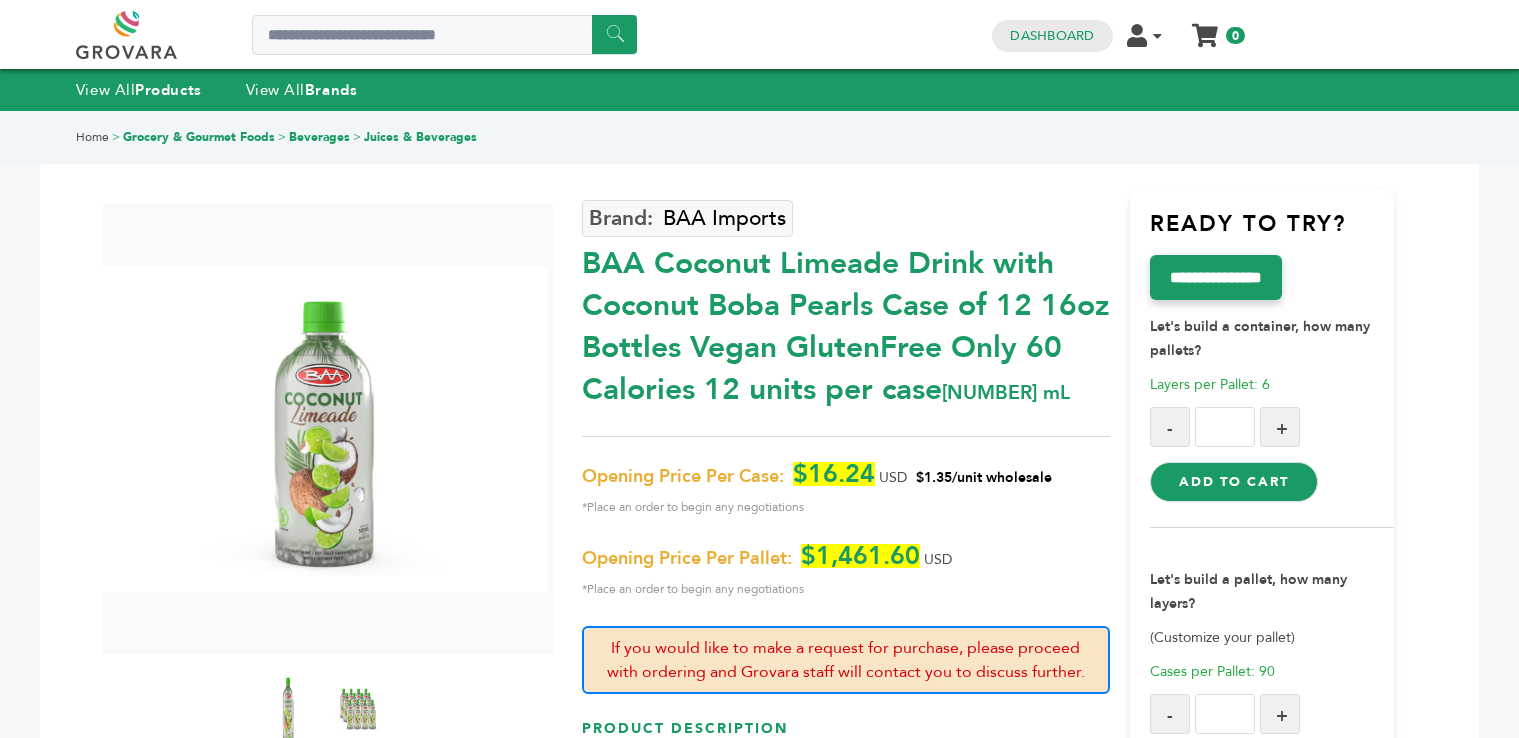 scroll, scrollTop: 0, scrollLeft: 0, axis: both 